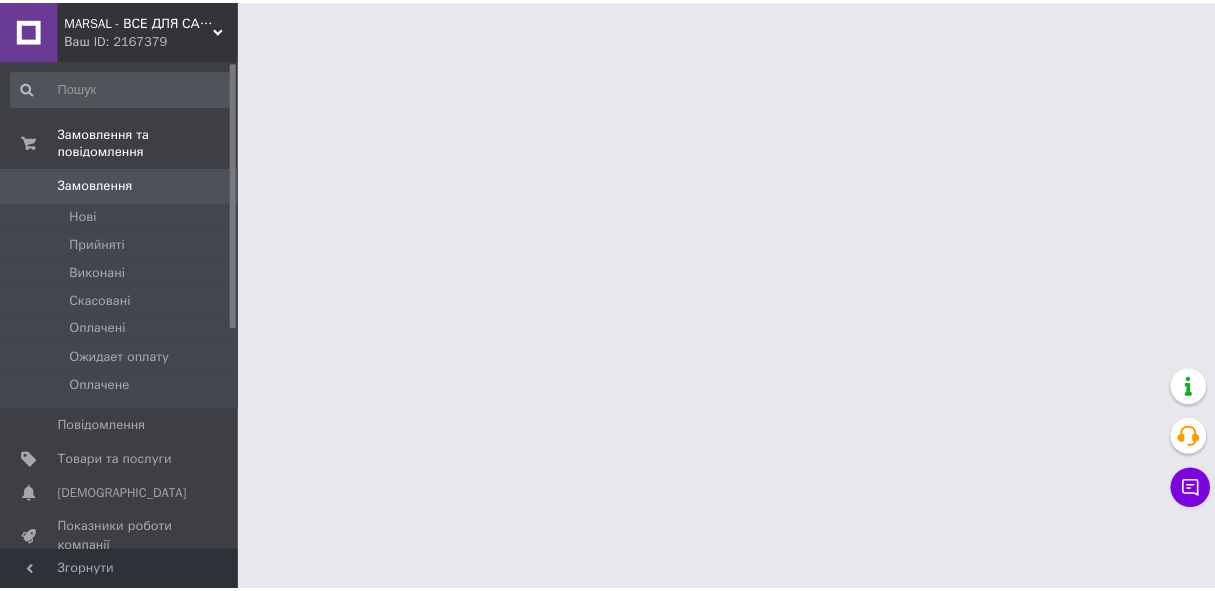 scroll, scrollTop: 0, scrollLeft: 0, axis: both 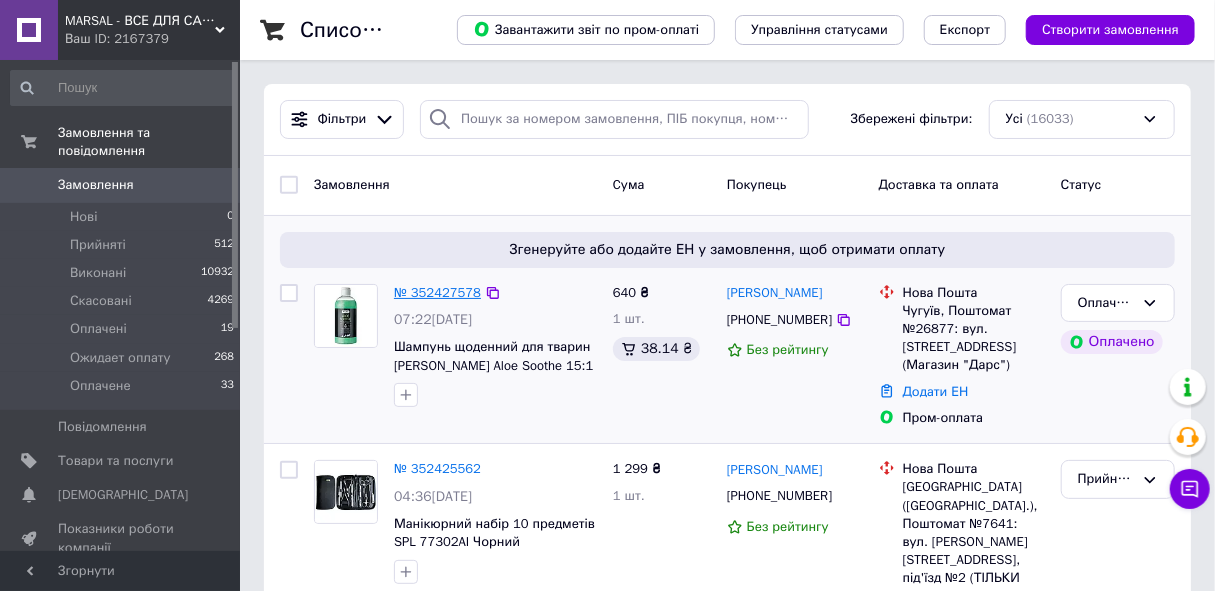 click on "№ 352427578" at bounding box center [437, 292] 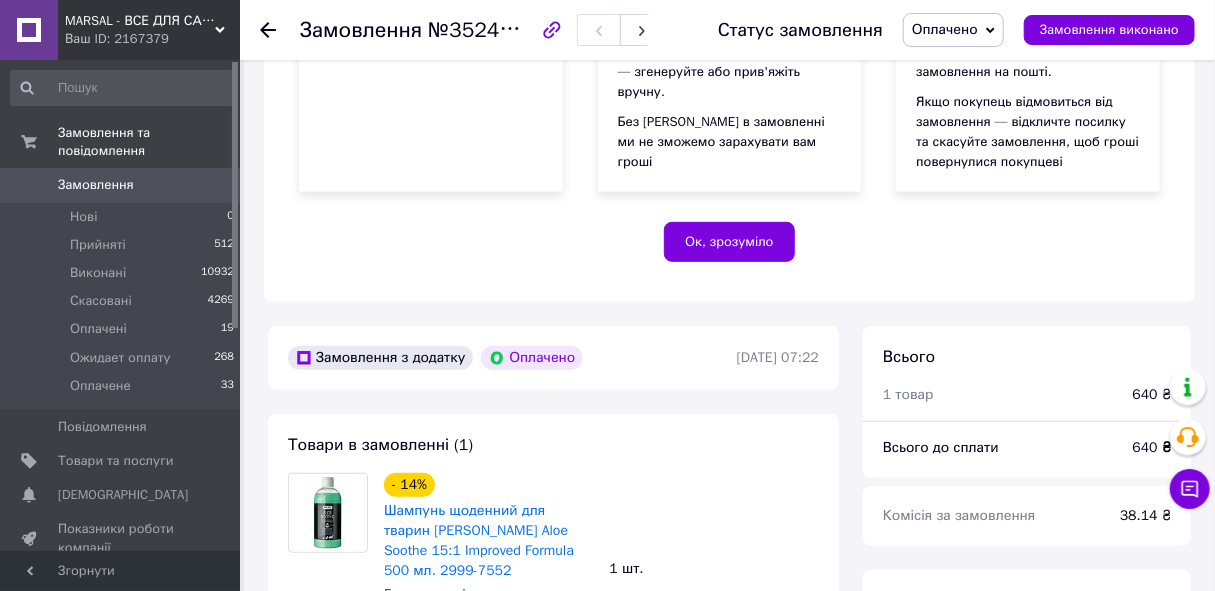 scroll, scrollTop: 480, scrollLeft: 0, axis: vertical 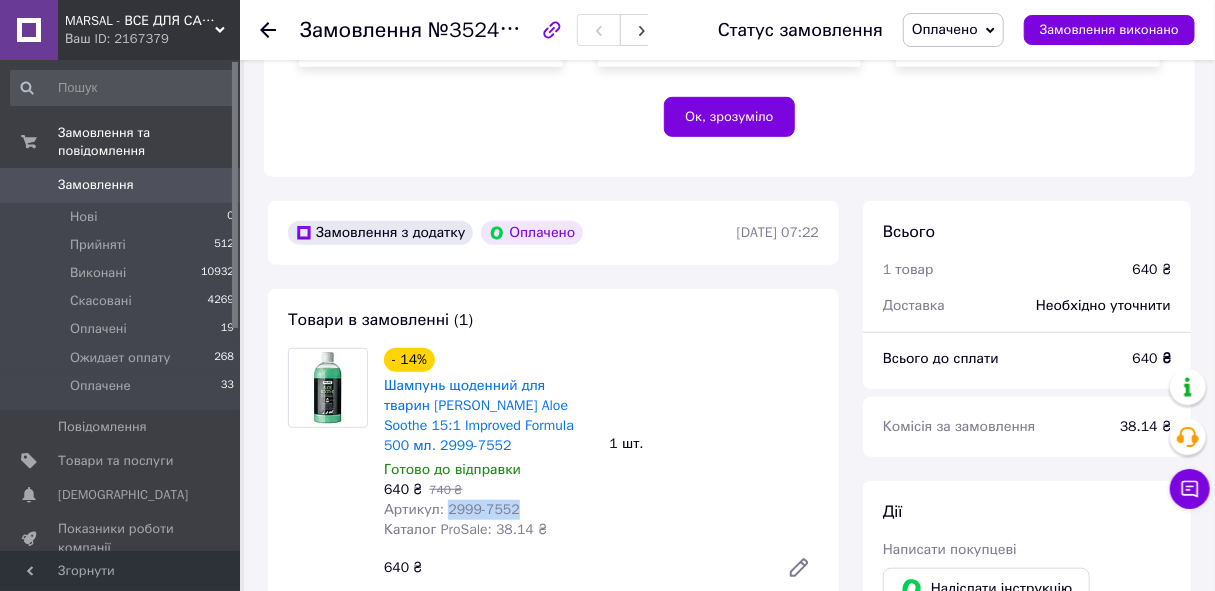 drag, startPoint x: 444, startPoint y: 491, endPoint x: 538, endPoint y: 491, distance: 94 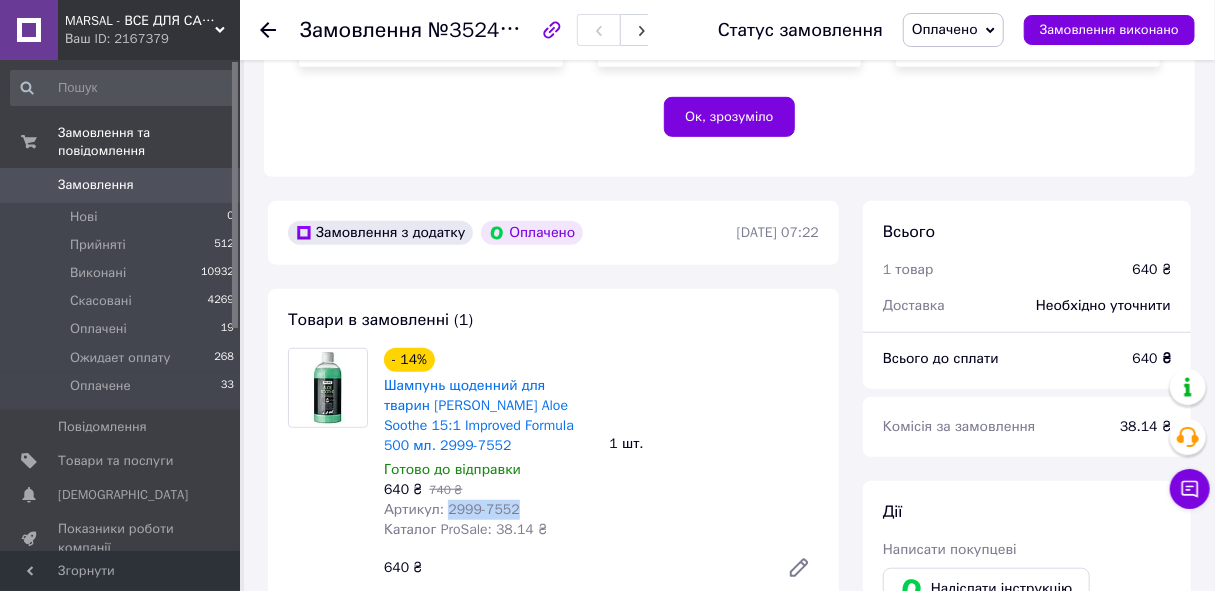 copy on "2999-7552" 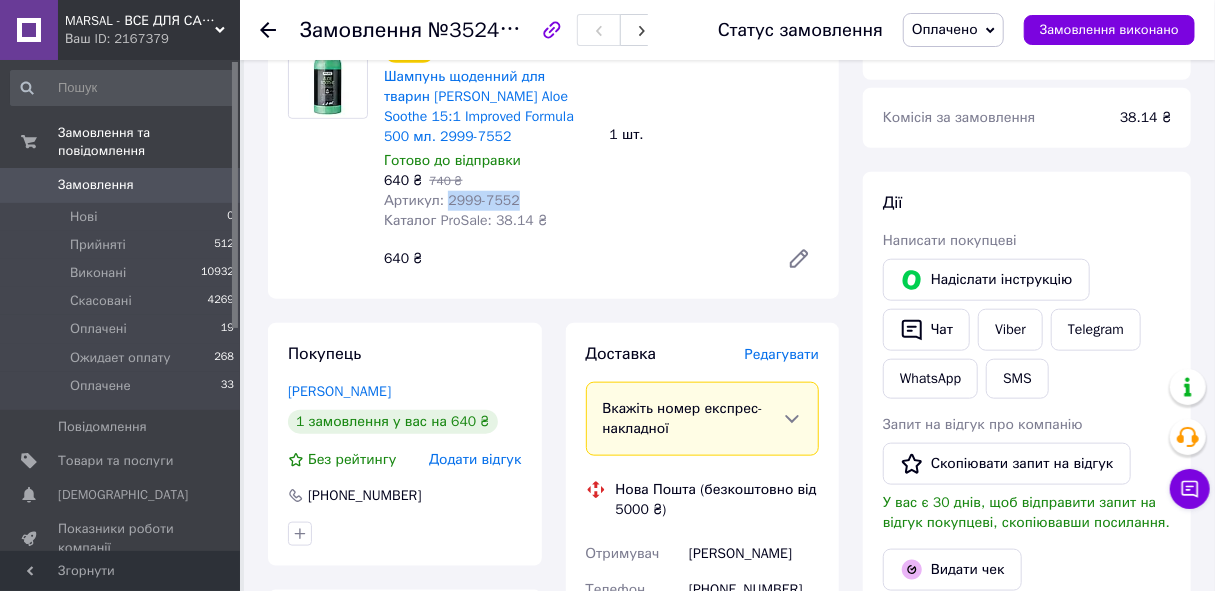 scroll, scrollTop: 800, scrollLeft: 0, axis: vertical 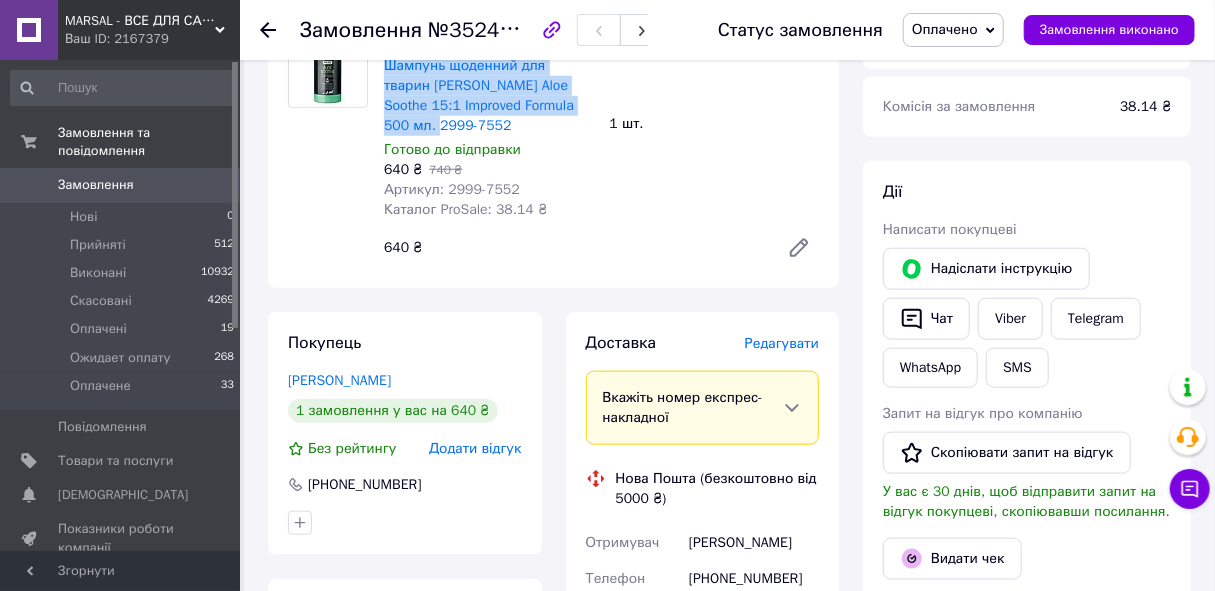drag, startPoint x: 382, startPoint y: 66, endPoint x: 576, endPoint y: 112, distance: 199.37904 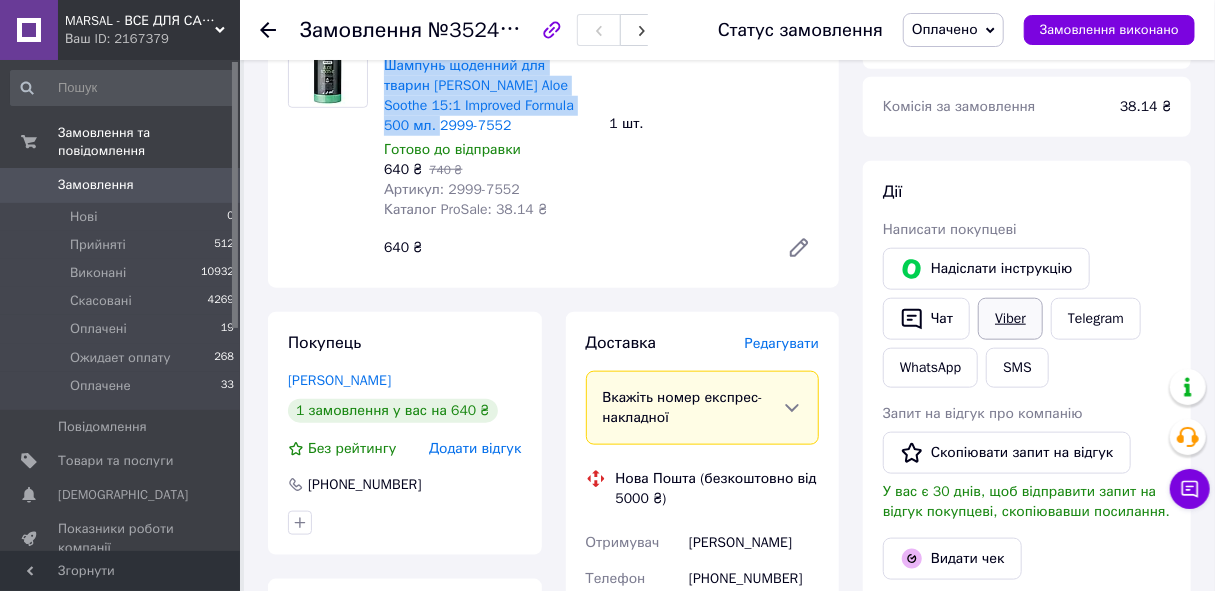 click on "Viber" at bounding box center (1010, 319) 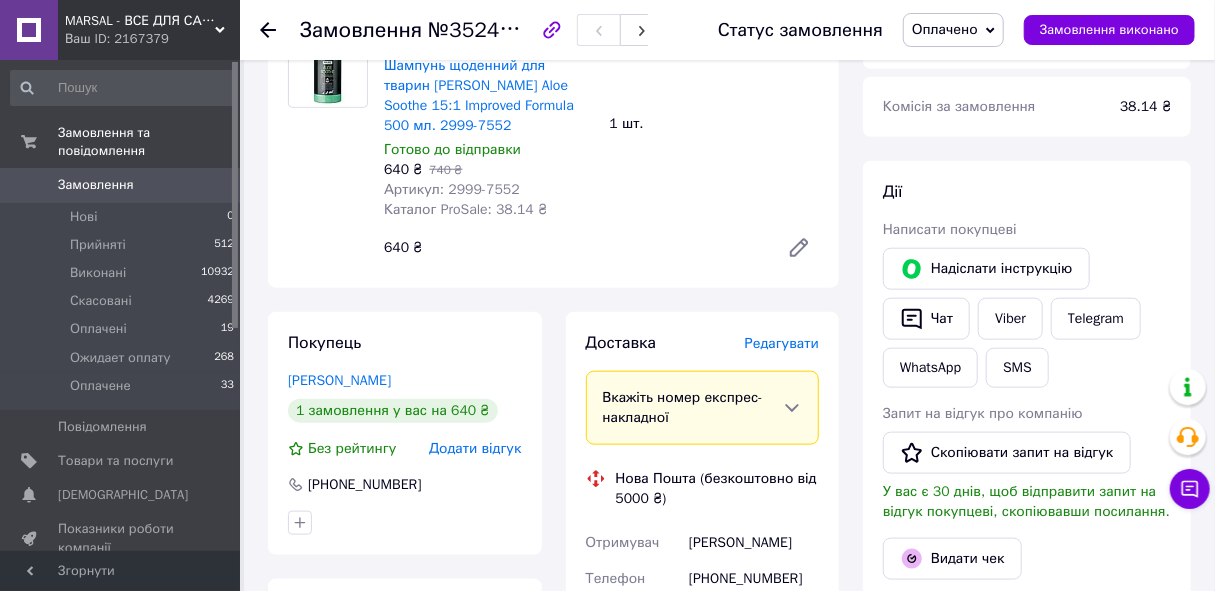 click 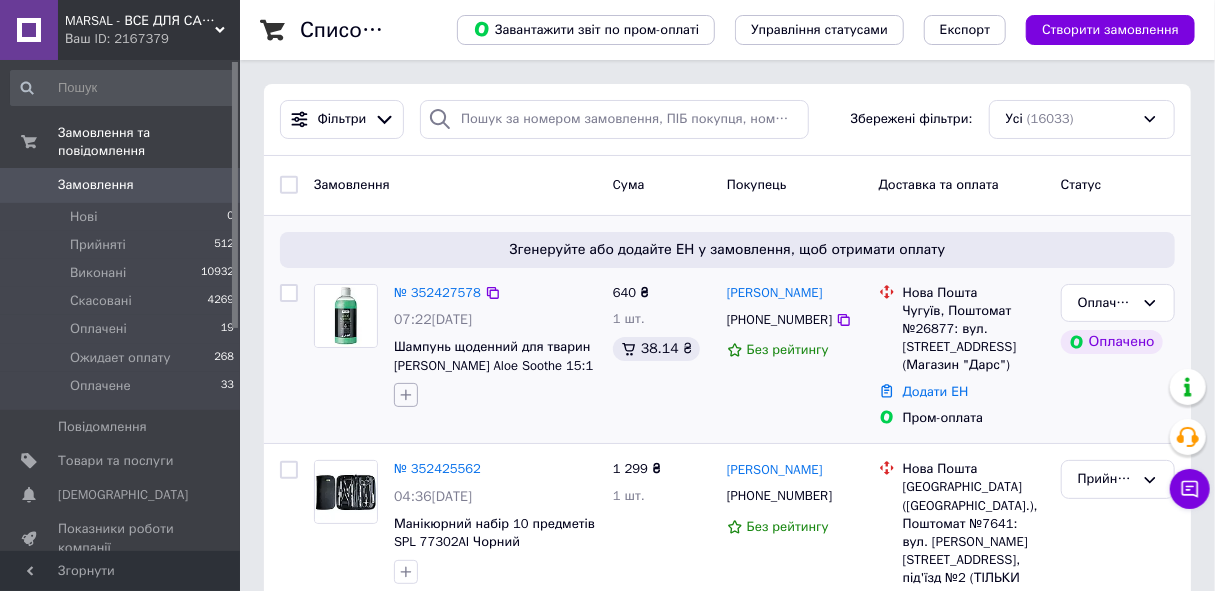 click 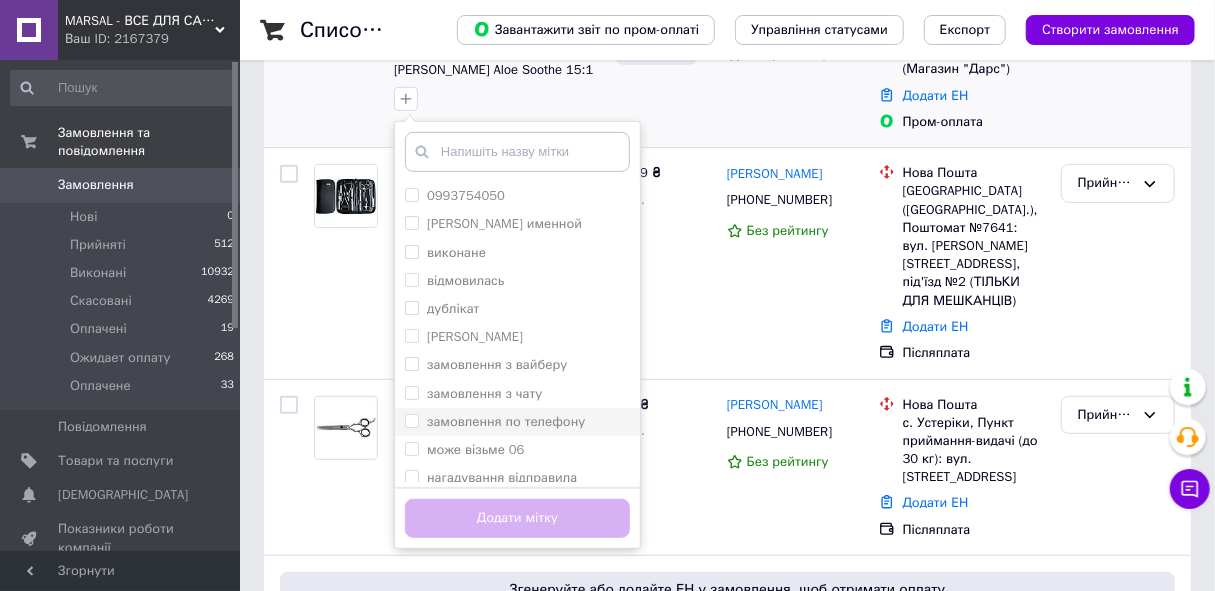 scroll, scrollTop: 320, scrollLeft: 0, axis: vertical 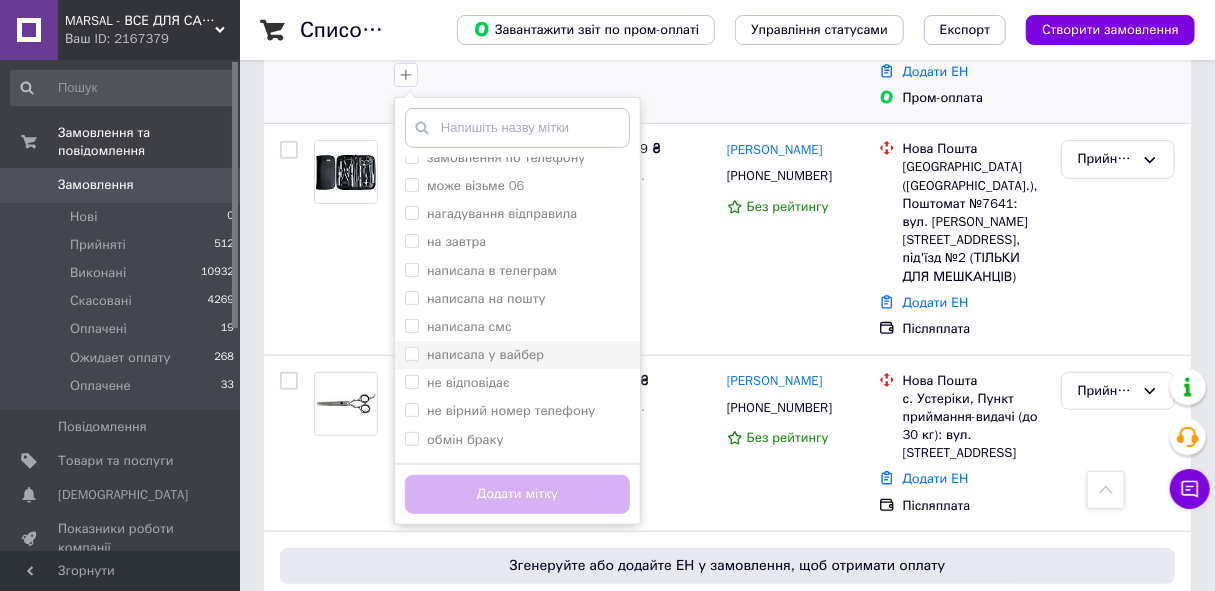 click on "написала у вайбер" at bounding box center [517, 355] 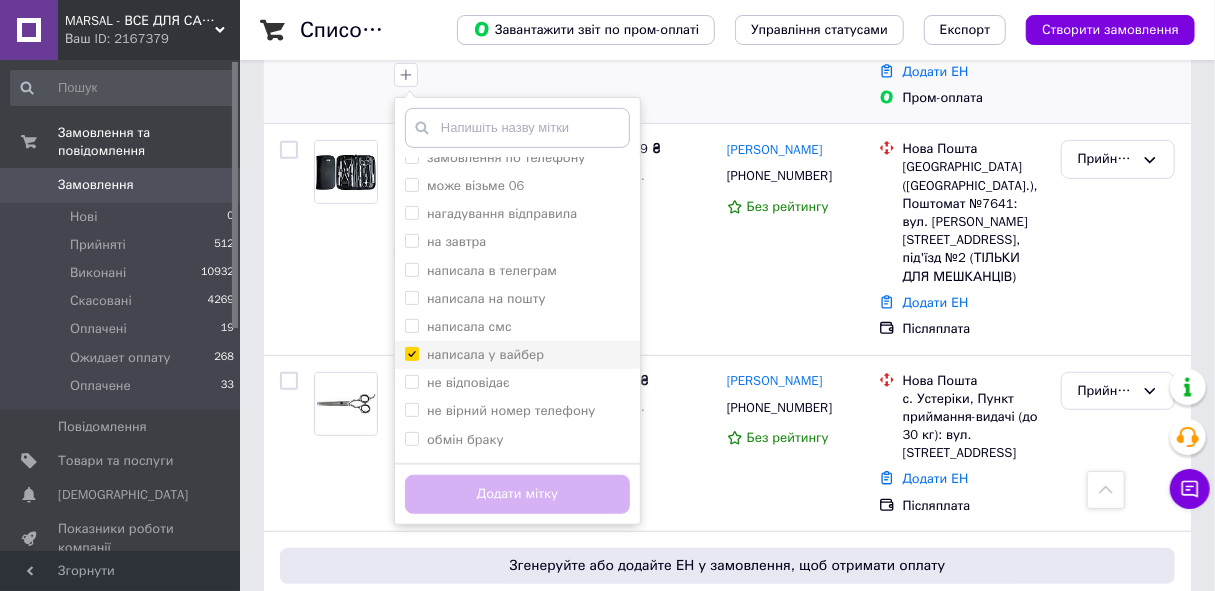 checkbox on "true" 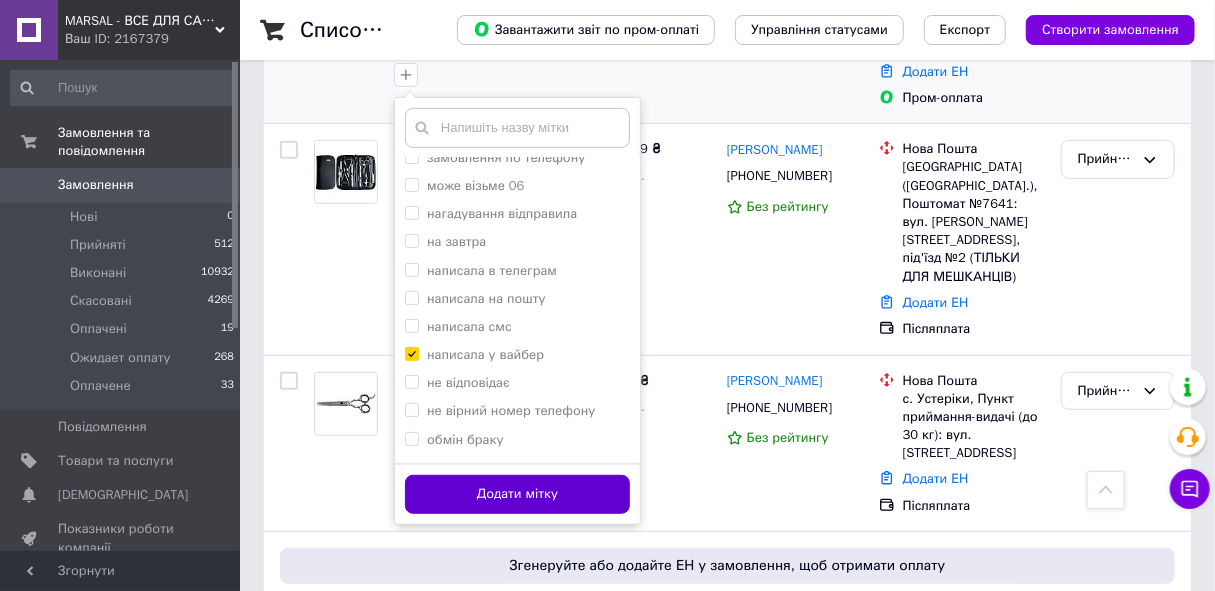 click on "Додати мітку" at bounding box center (517, 494) 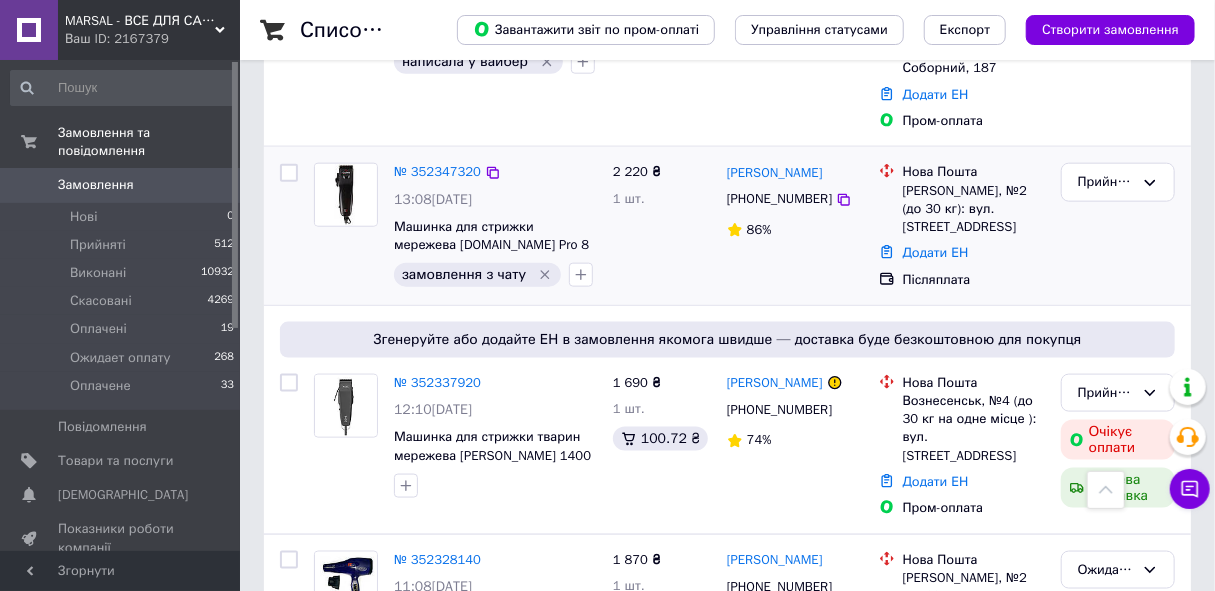 scroll, scrollTop: 1120, scrollLeft: 0, axis: vertical 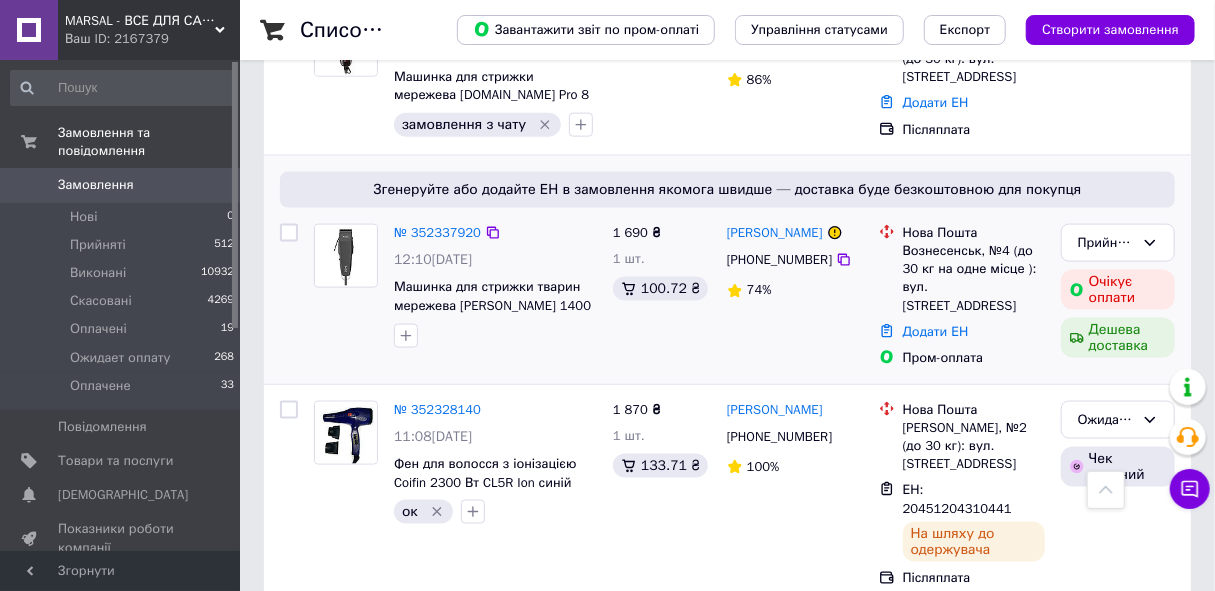 click on "№ 352337920" at bounding box center [437, 233] 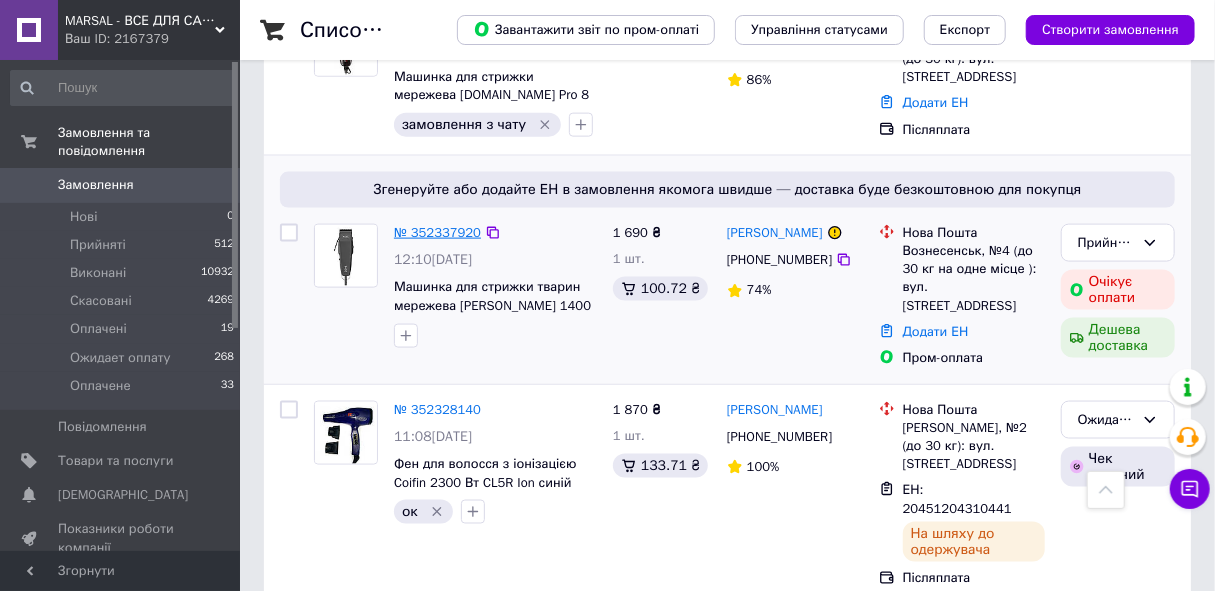 click on "№ 352337920" at bounding box center [437, 232] 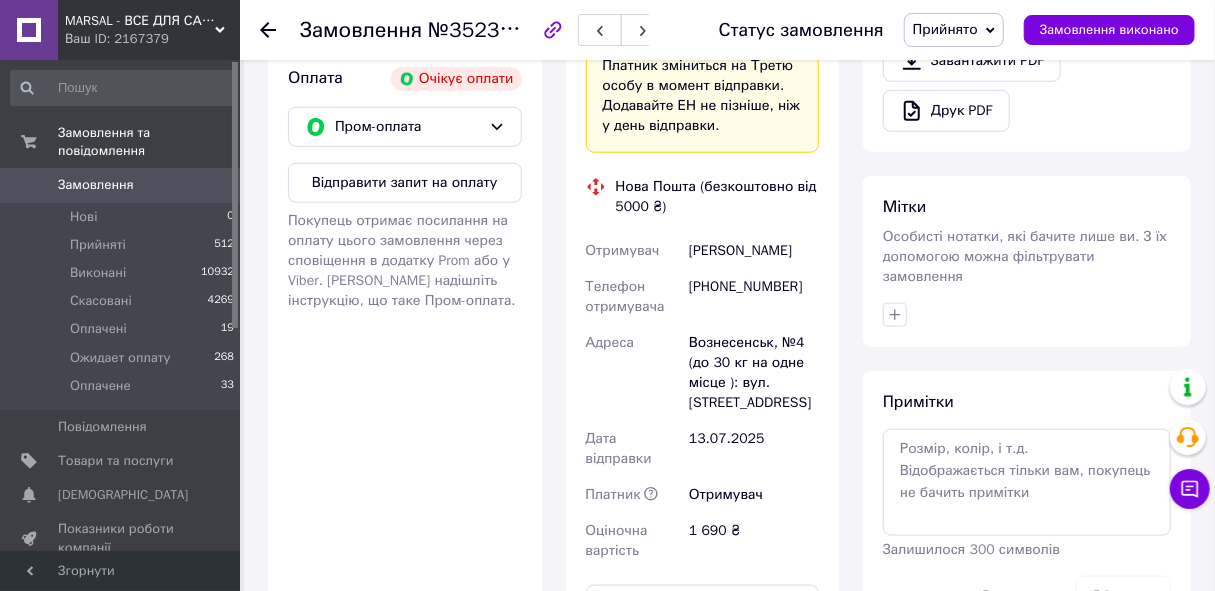 scroll, scrollTop: 628, scrollLeft: 0, axis: vertical 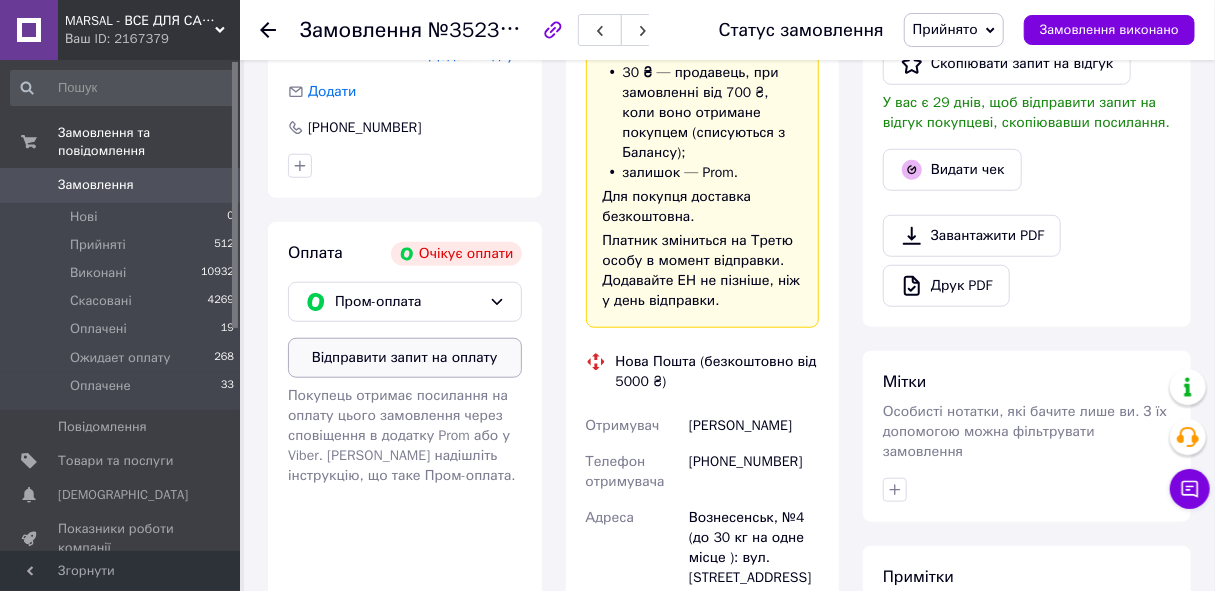 click on "Відправити запит на оплату" at bounding box center (405, 358) 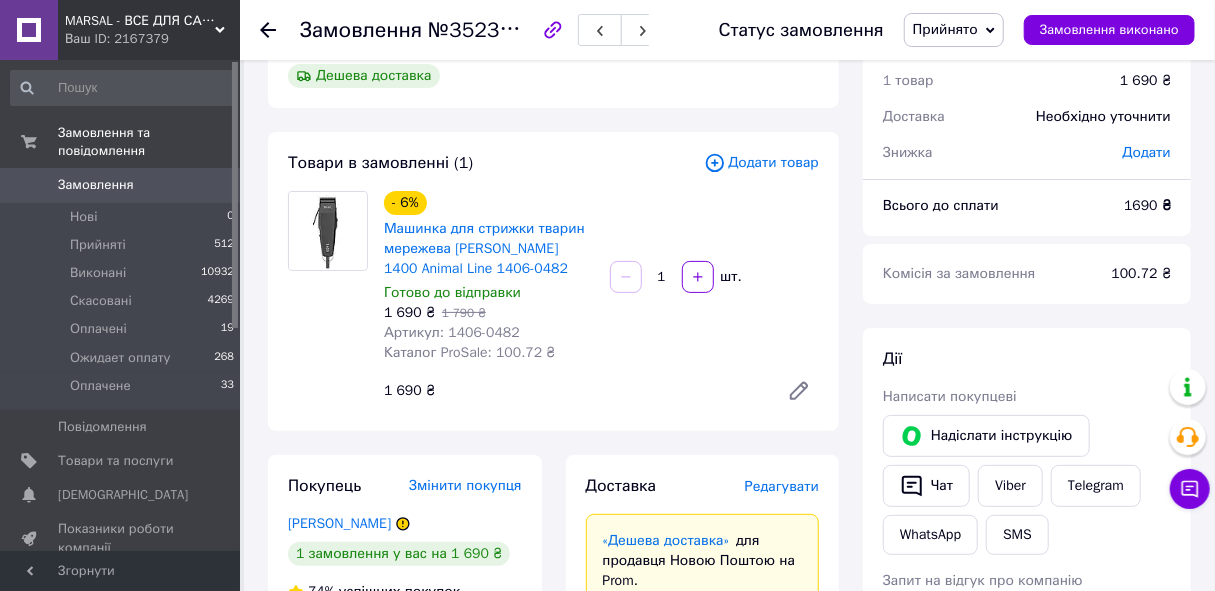 scroll, scrollTop: 160, scrollLeft: 0, axis: vertical 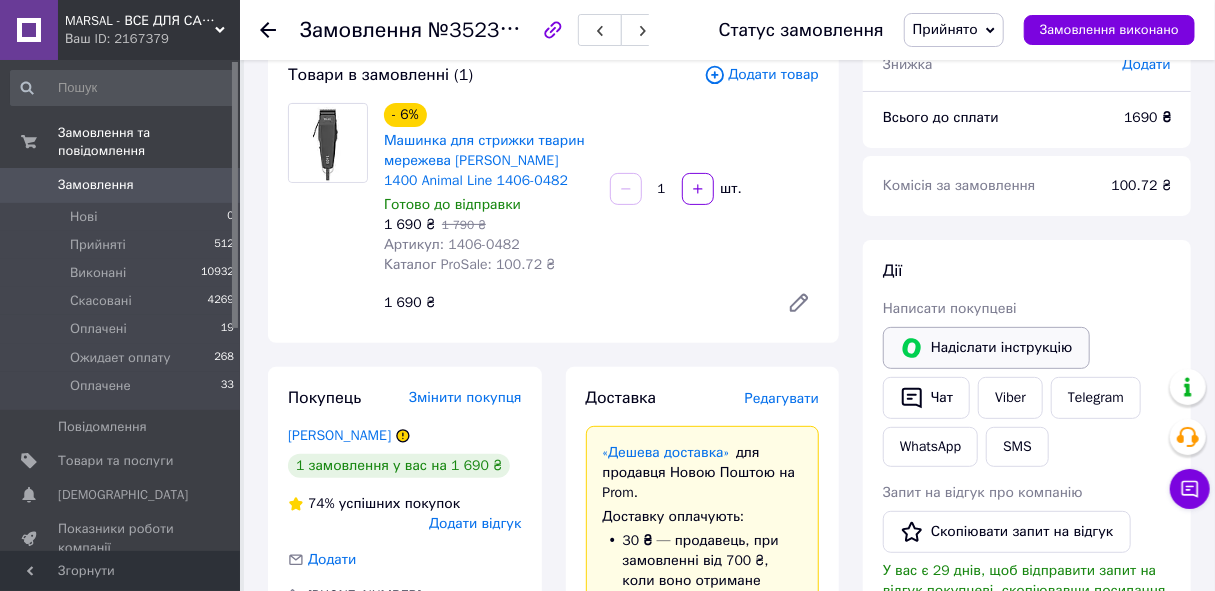 click on "Надіслати інструкцію" at bounding box center [986, 348] 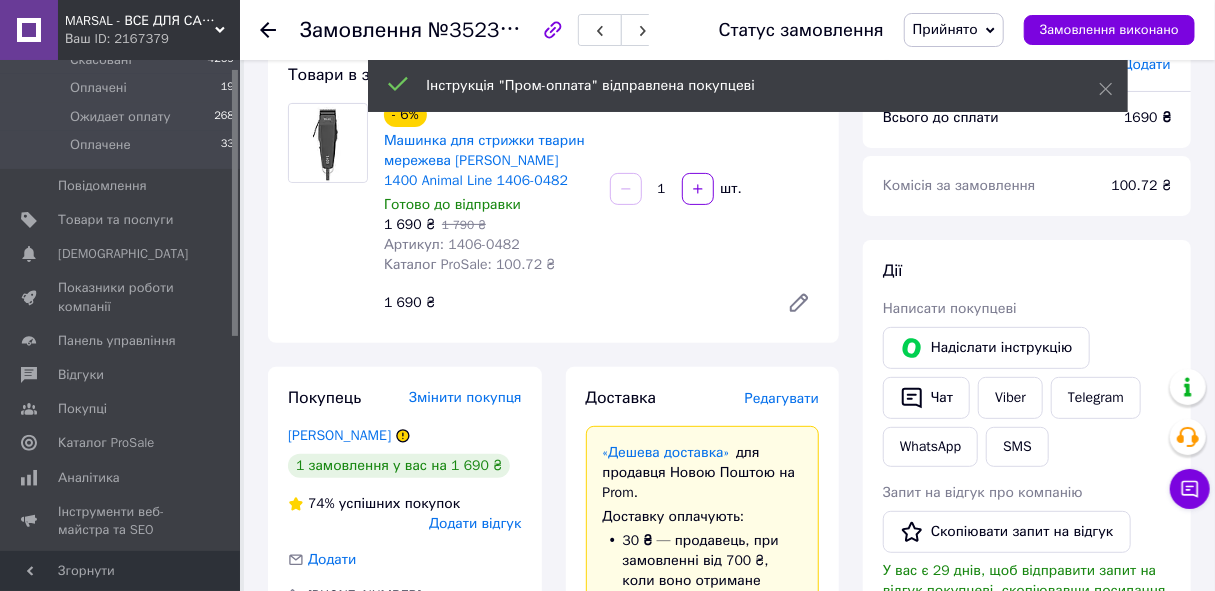 scroll, scrollTop: 0, scrollLeft: 0, axis: both 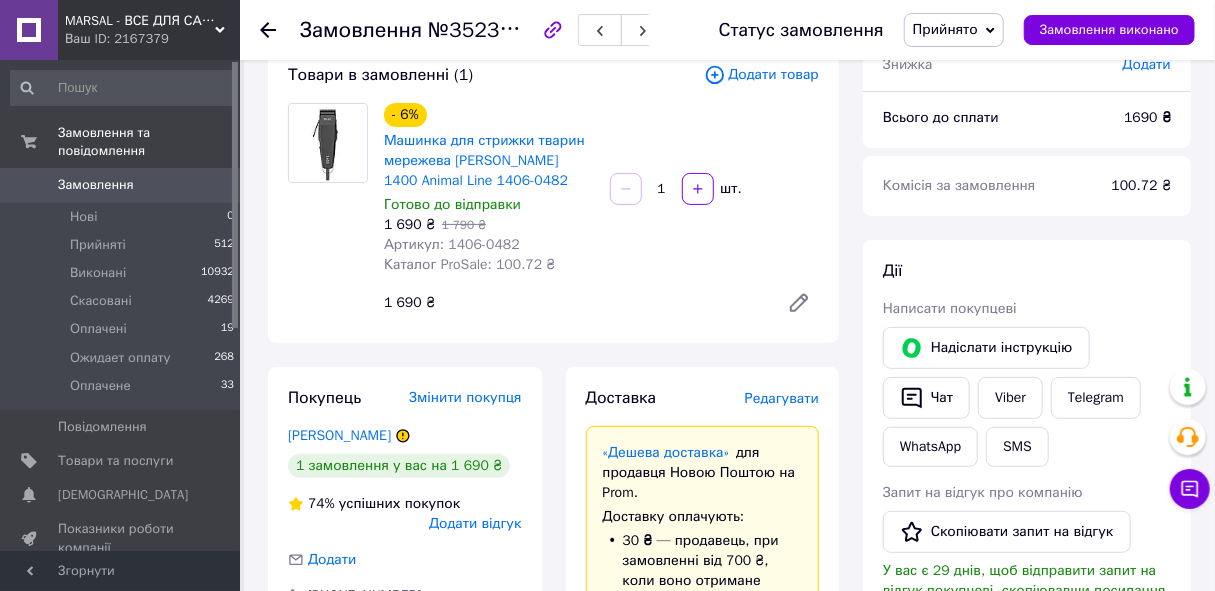 click 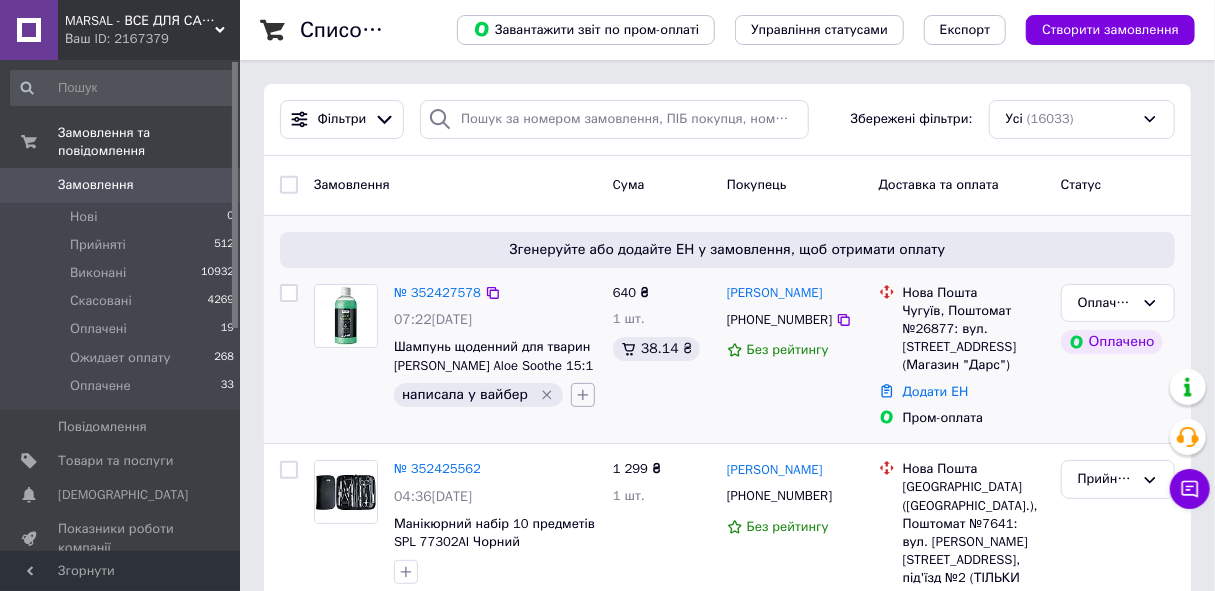 click 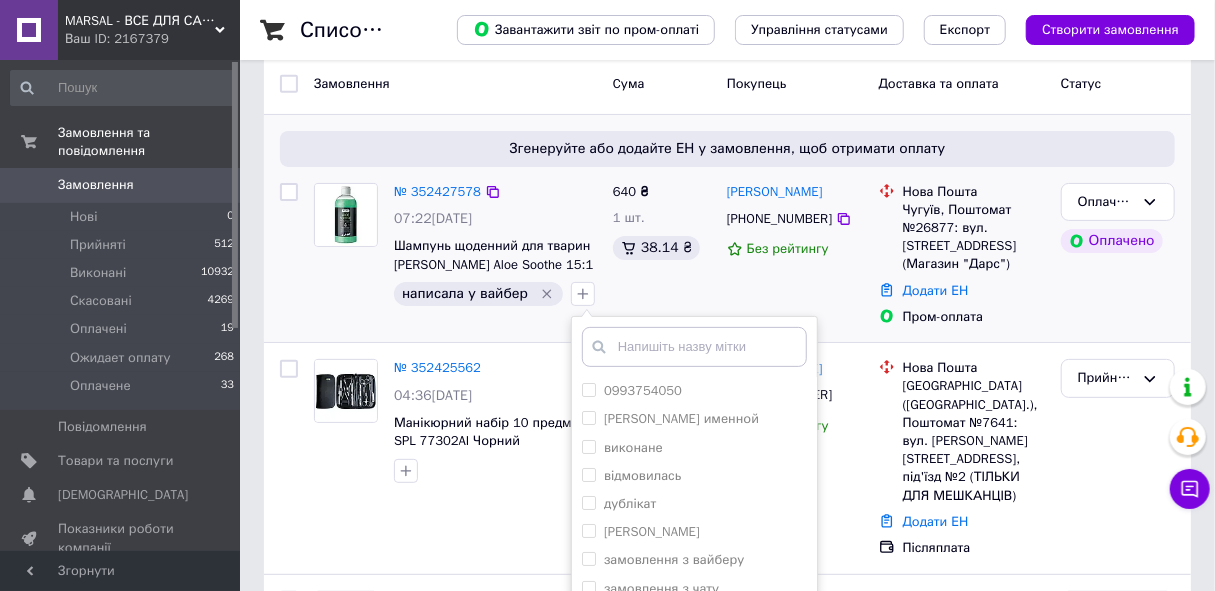 scroll, scrollTop: 240, scrollLeft: 0, axis: vertical 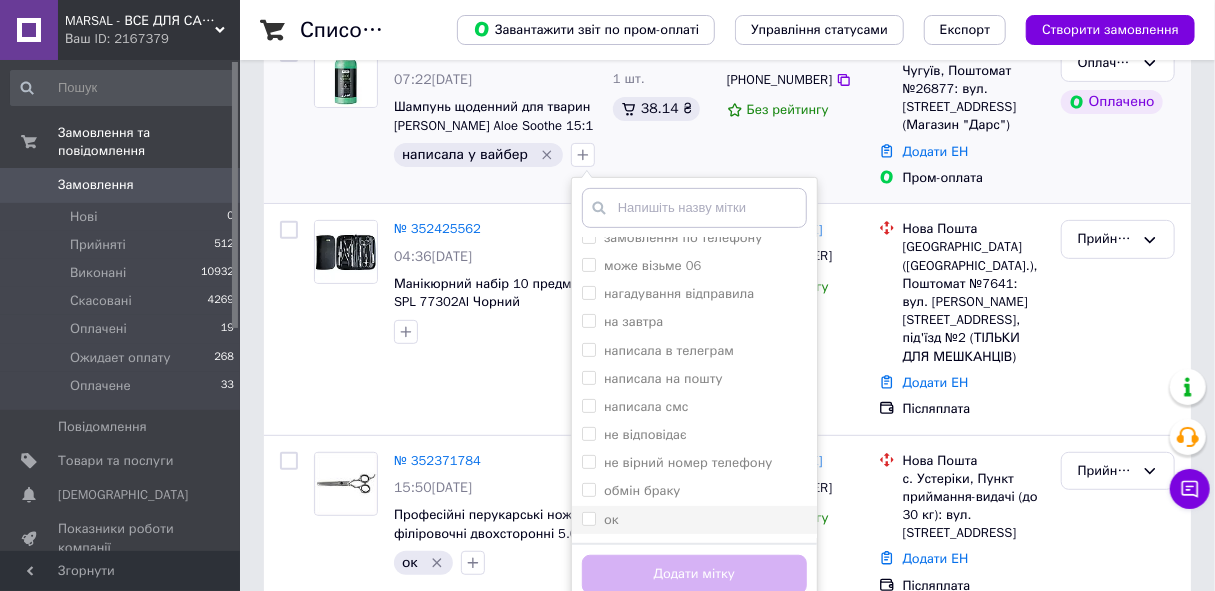 click on "ок" at bounding box center [588, 518] 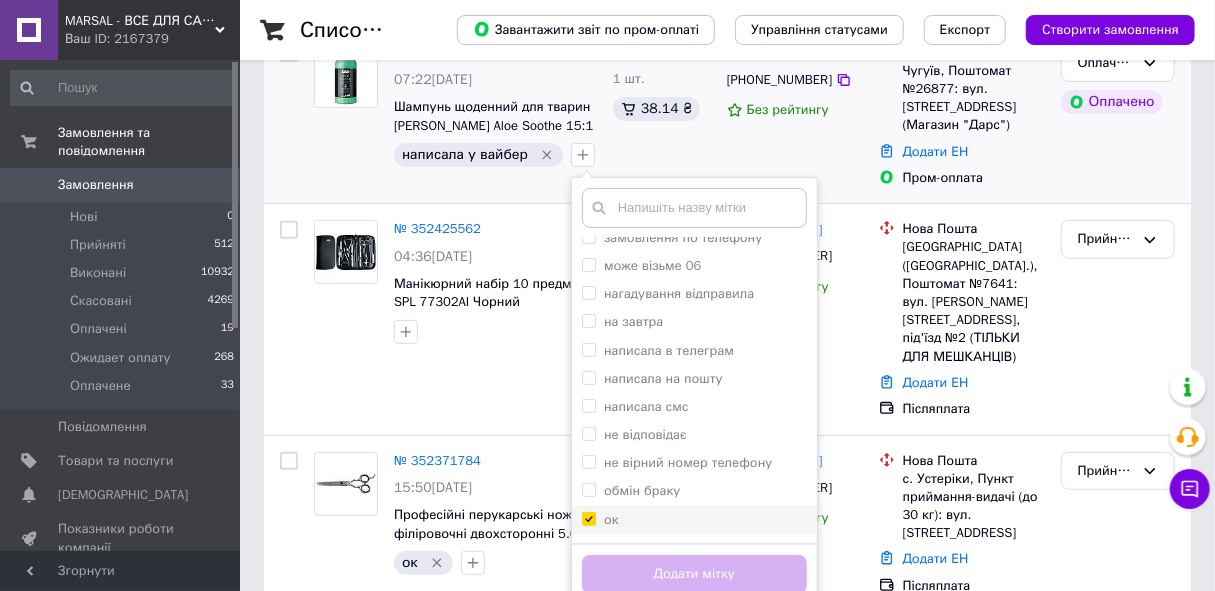 checkbox on "true" 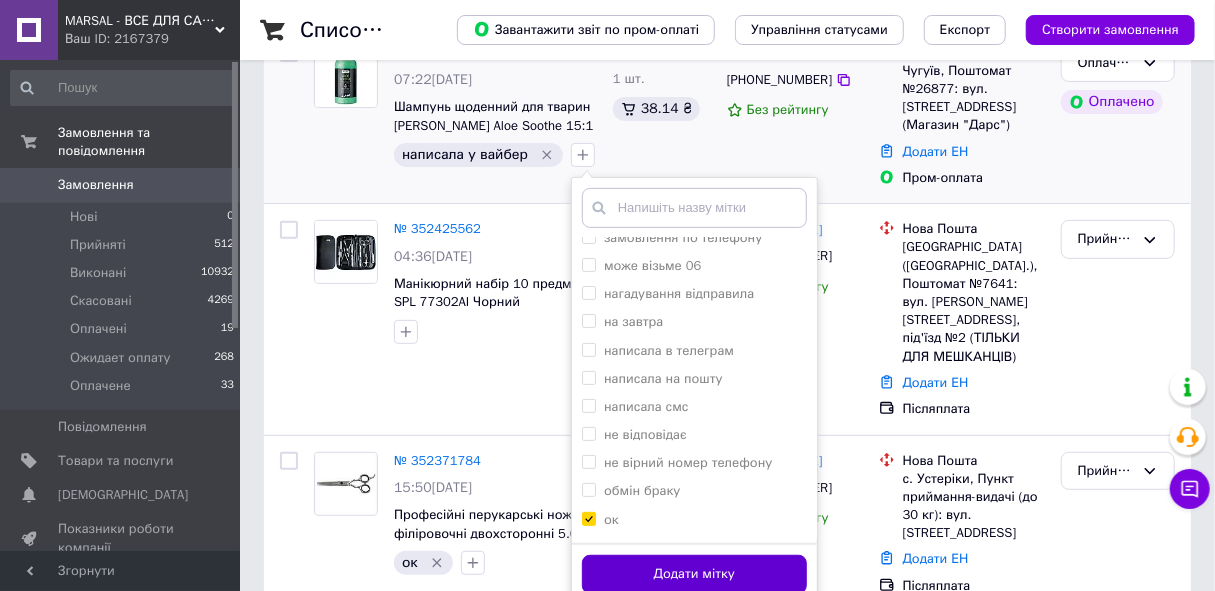 click on "Додати мітку" at bounding box center [694, 574] 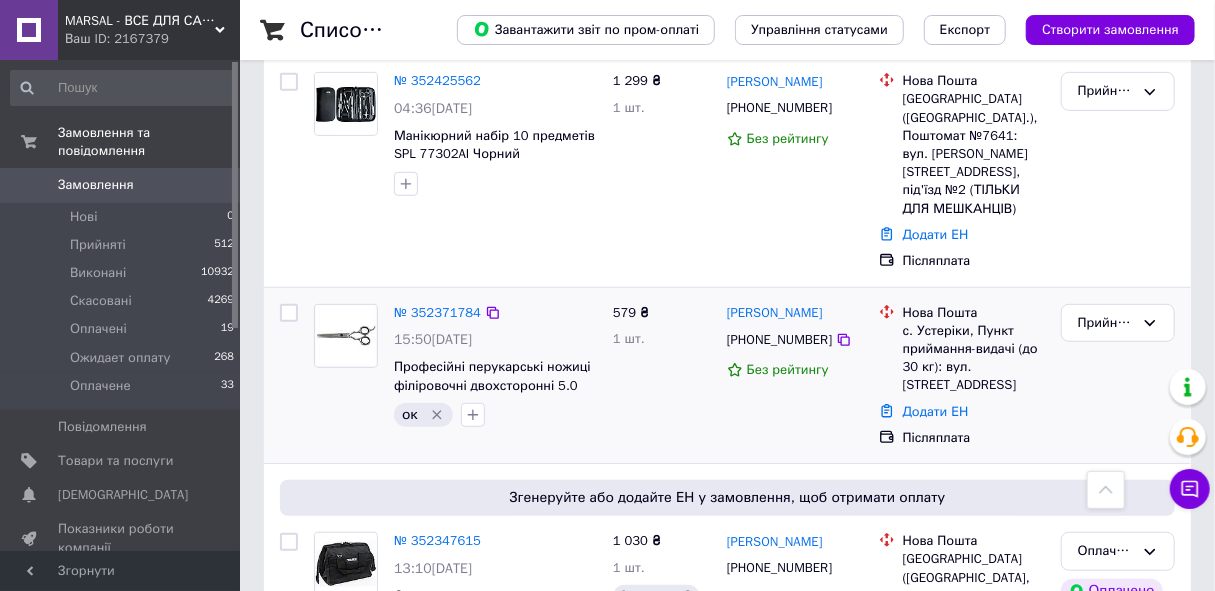 scroll, scrollTop: 240, scrollLeft: 0, axis: vertical 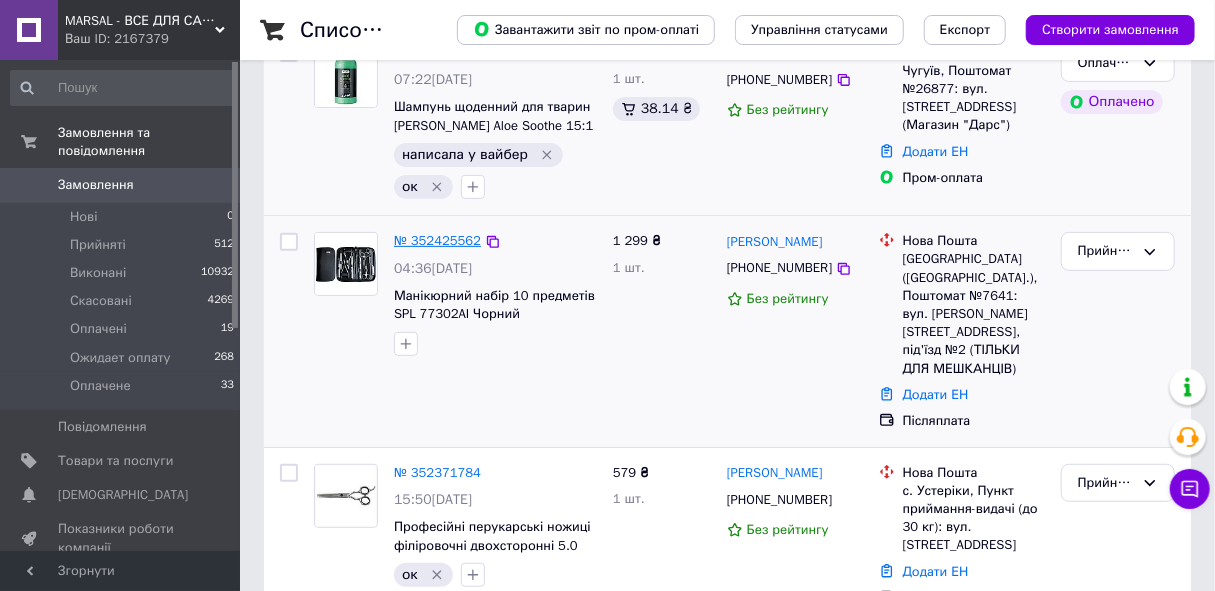 click on "№ 352425562" at bounding box center (437, 240) 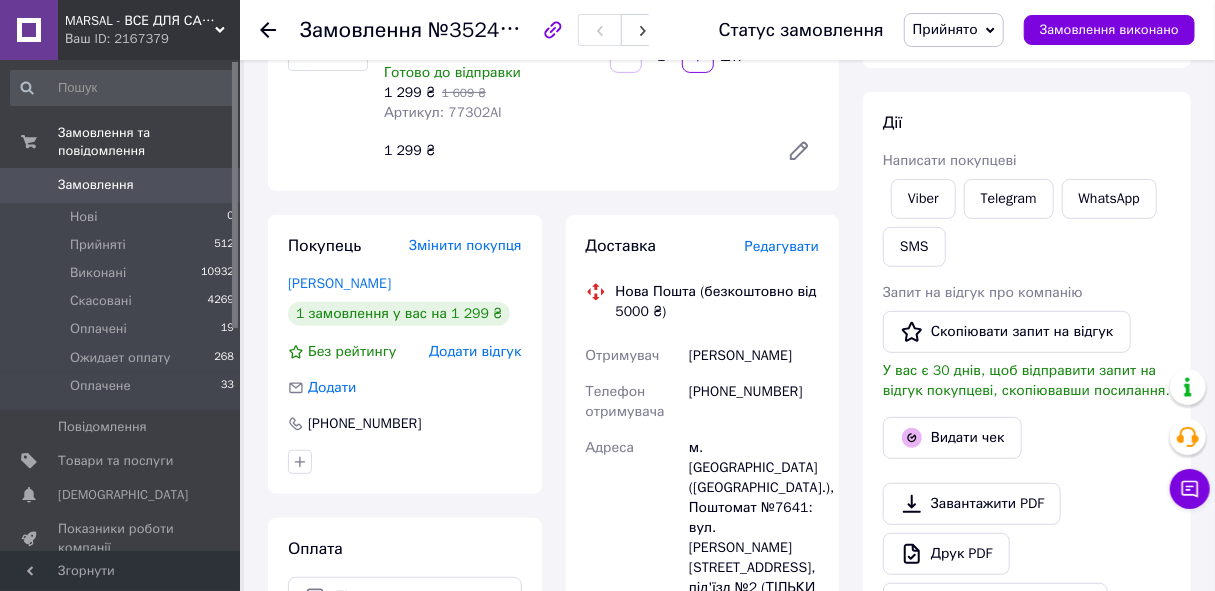 click 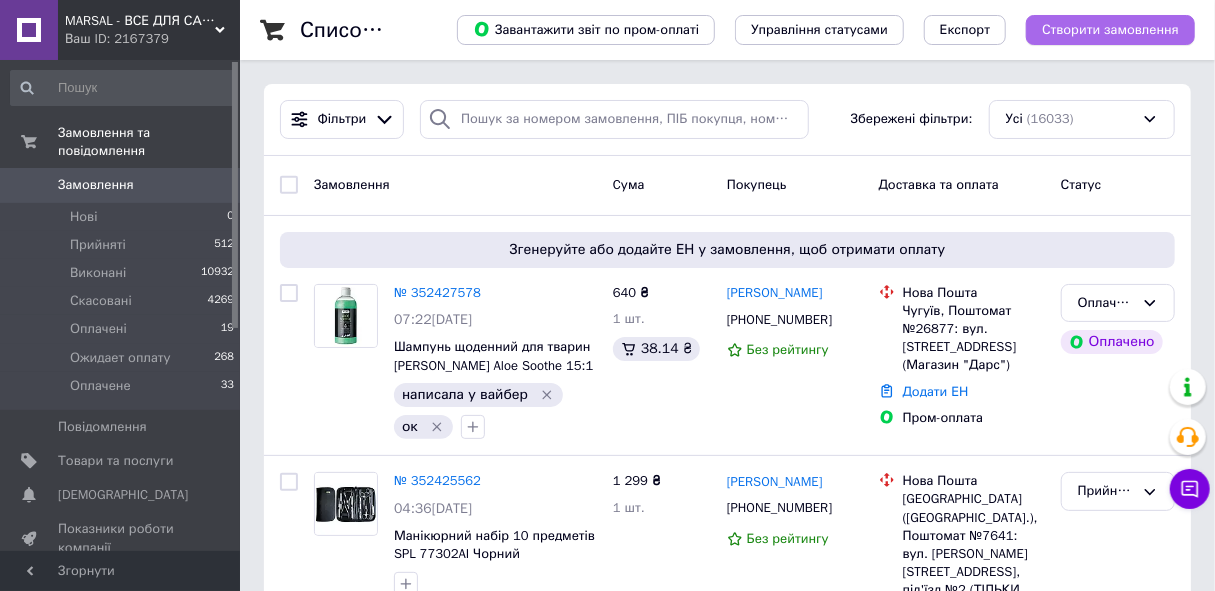 click on "Створити замовлення" at bounding box center [1110, 30] 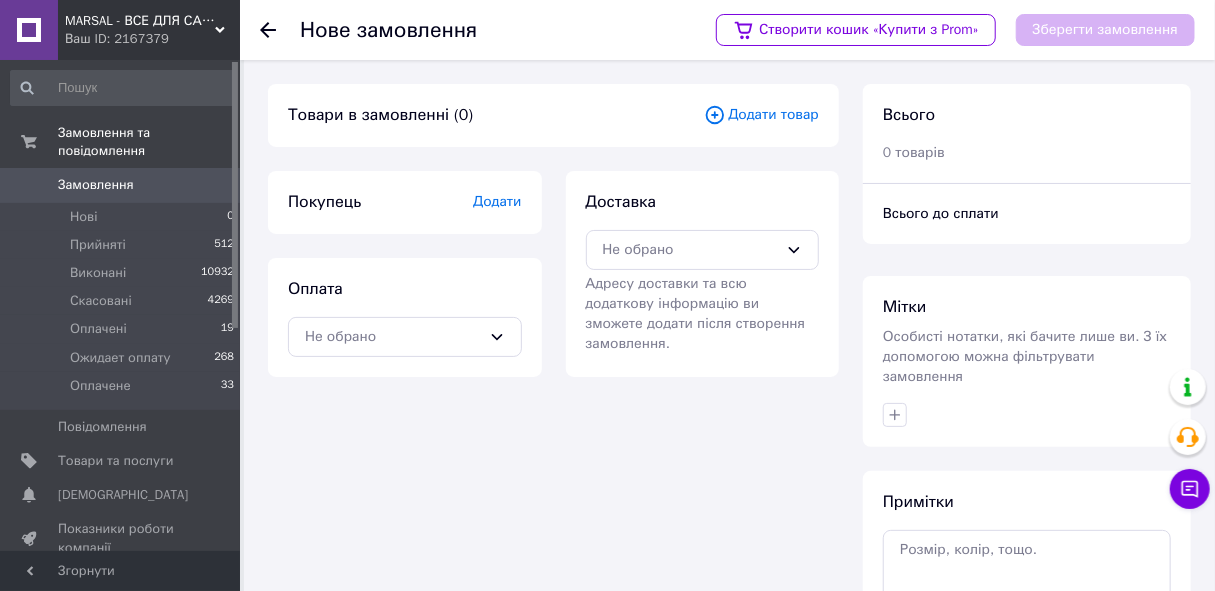 click 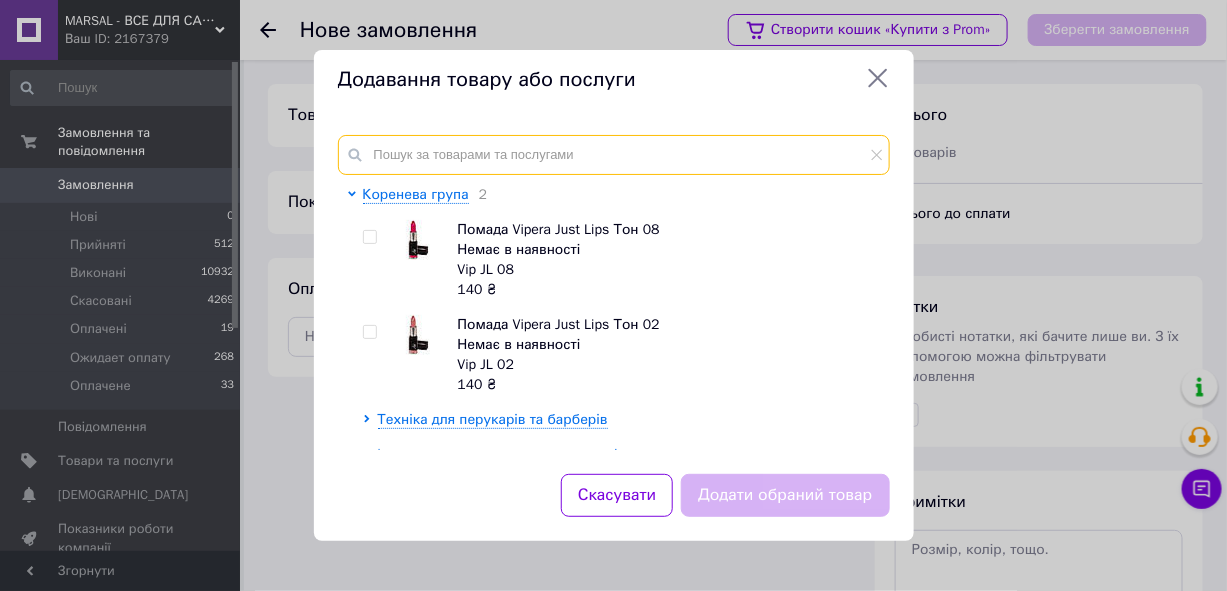 click at bounding box center [614, 155] 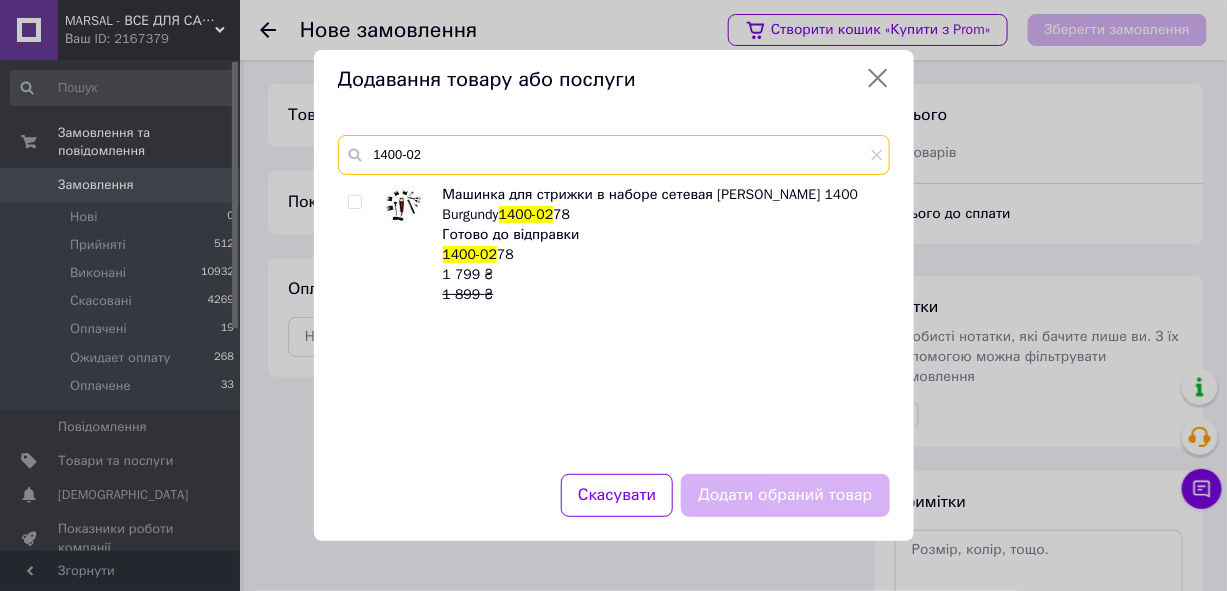 type on "1400-02" 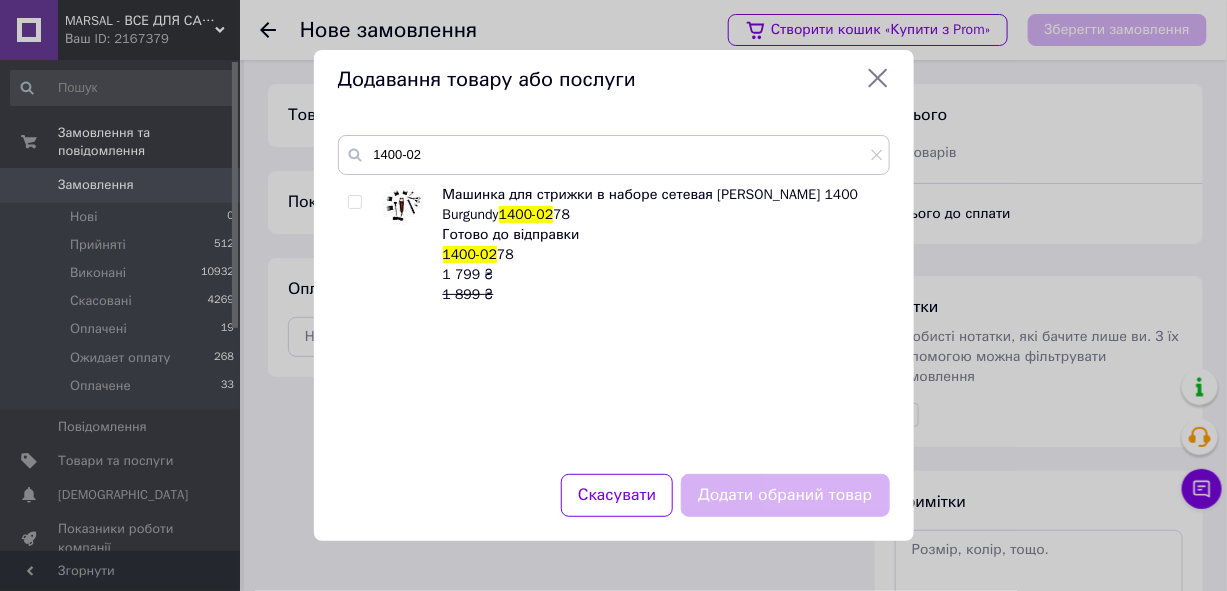 click at bounding box center [354, 202] 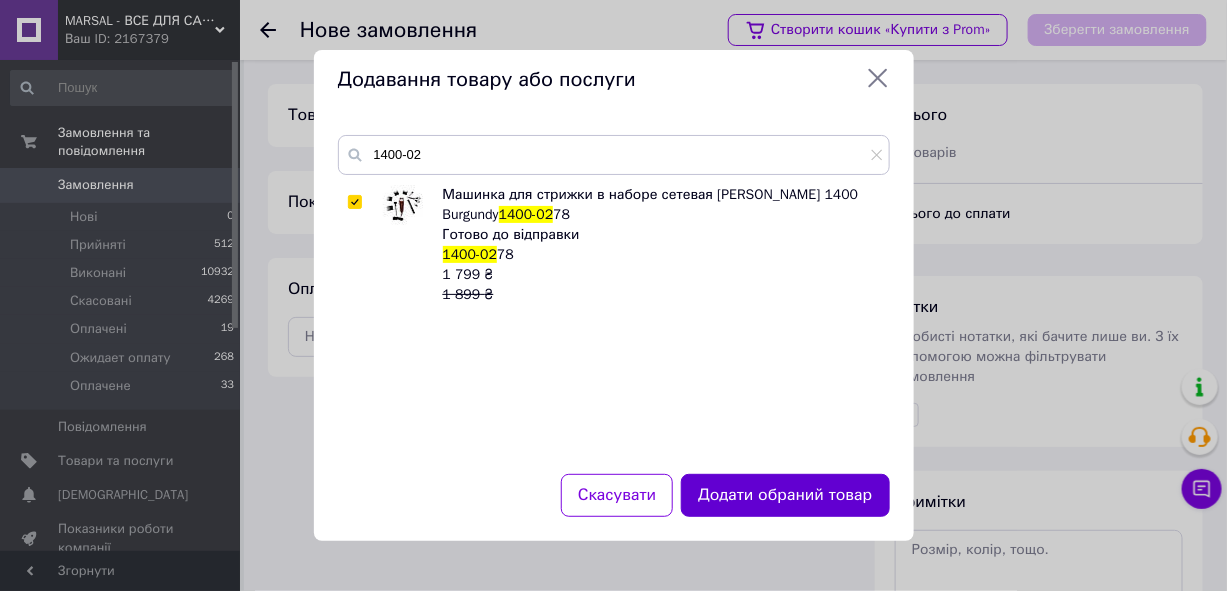click on "Додати обраний товар" at bounding box center [785, 495] 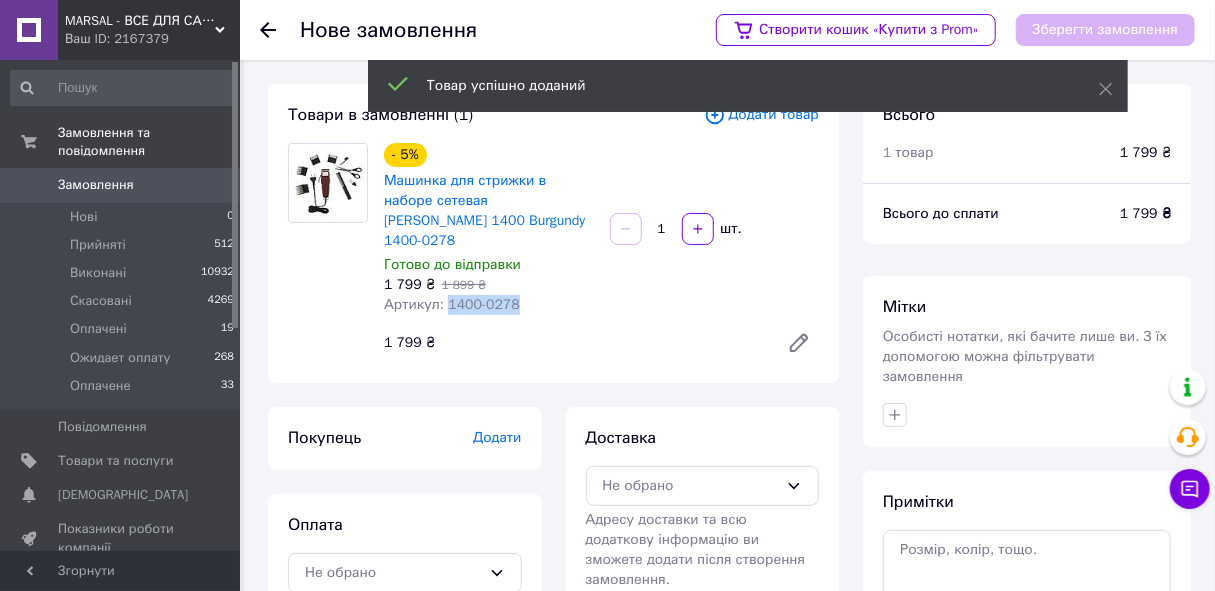 drag, startPoint x: 444, startPoint y: 288, endPoint x: 532, endPoint y: 297, distance: 88.45903 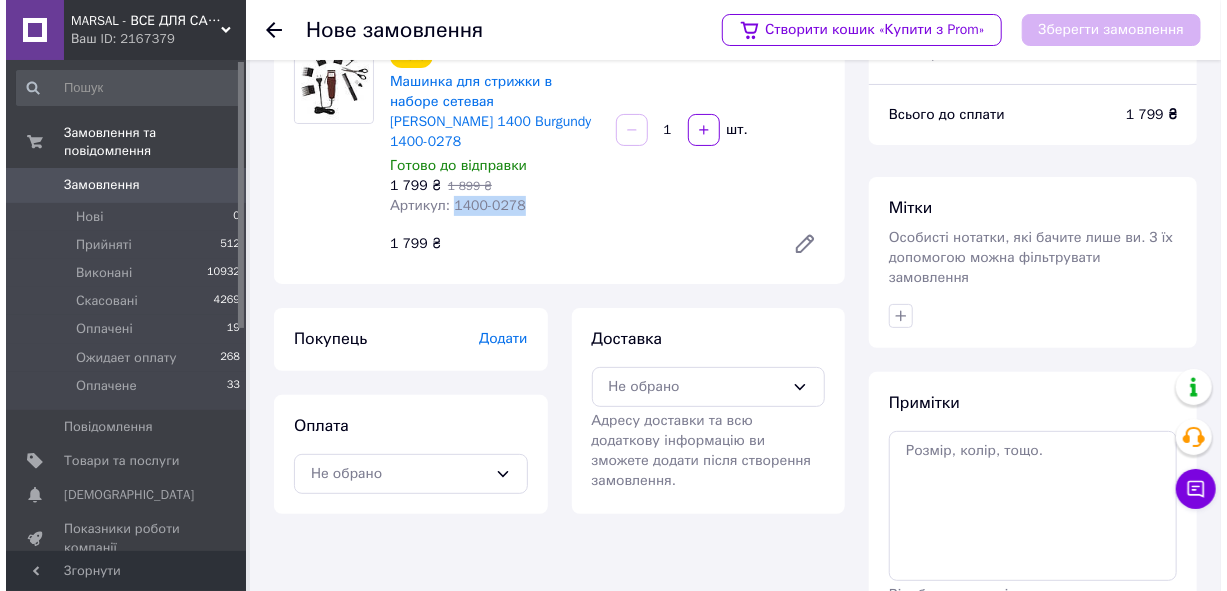 scroll, scrollTop: 231, scrollLeft: 0, axis: vertical 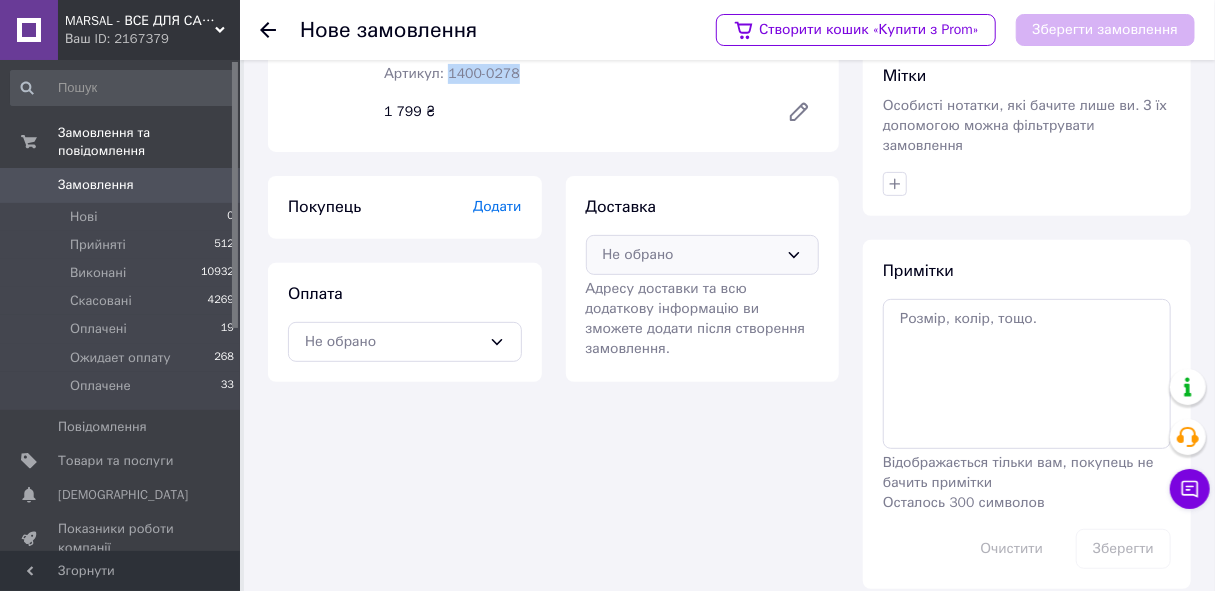 click on "Не обрано" at bounding box center (691, 255) 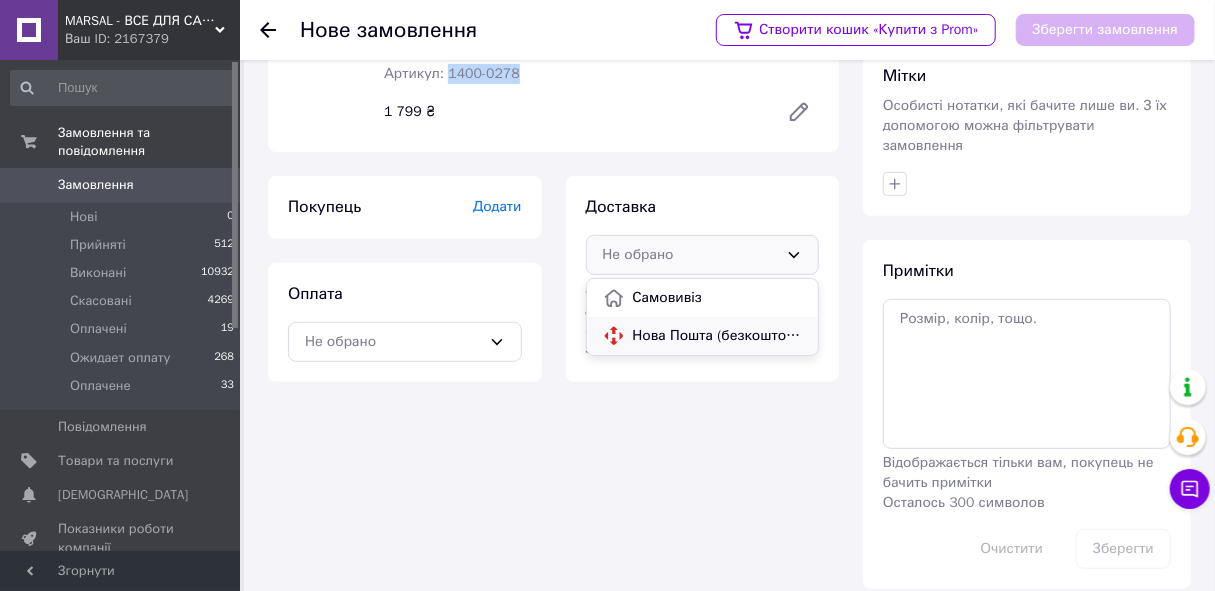 click on "Нова Пошта (безкоштовно від 5000 ₴)" at bounding box center [718, 336] 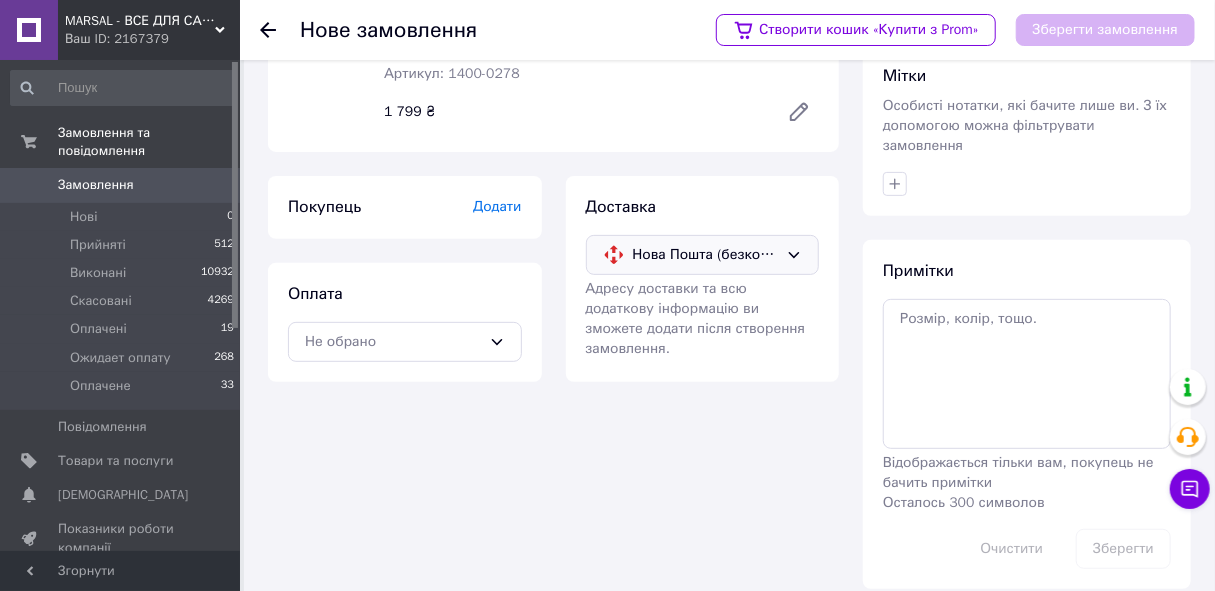 click on "Додати" at bounding box center (497, 206) 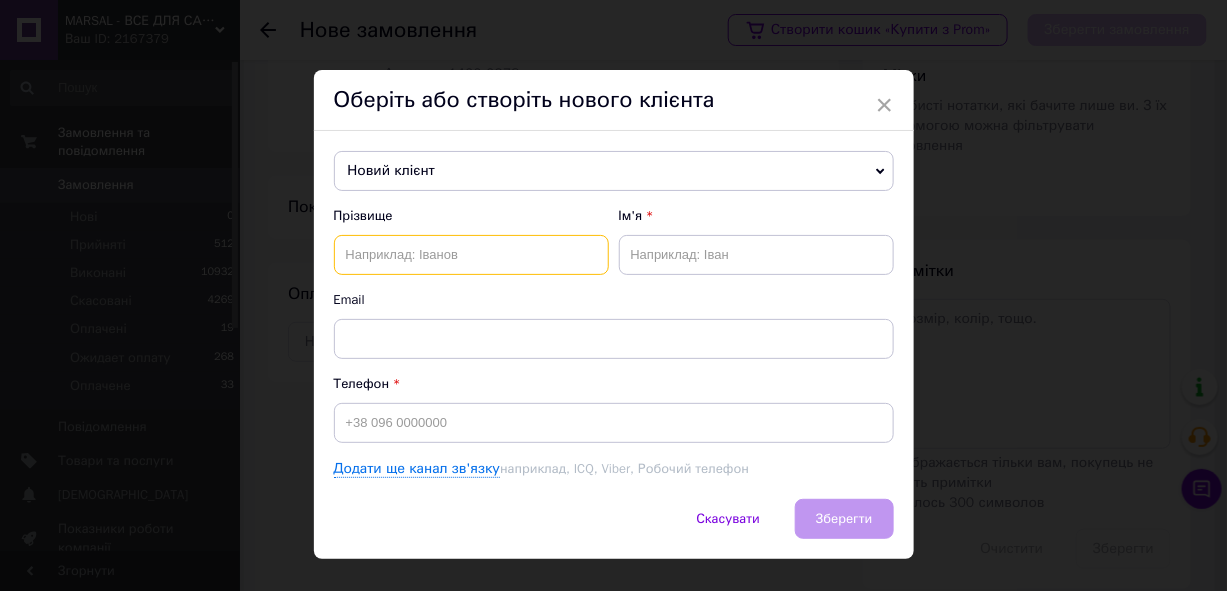 click at bounding box center [471, 255] 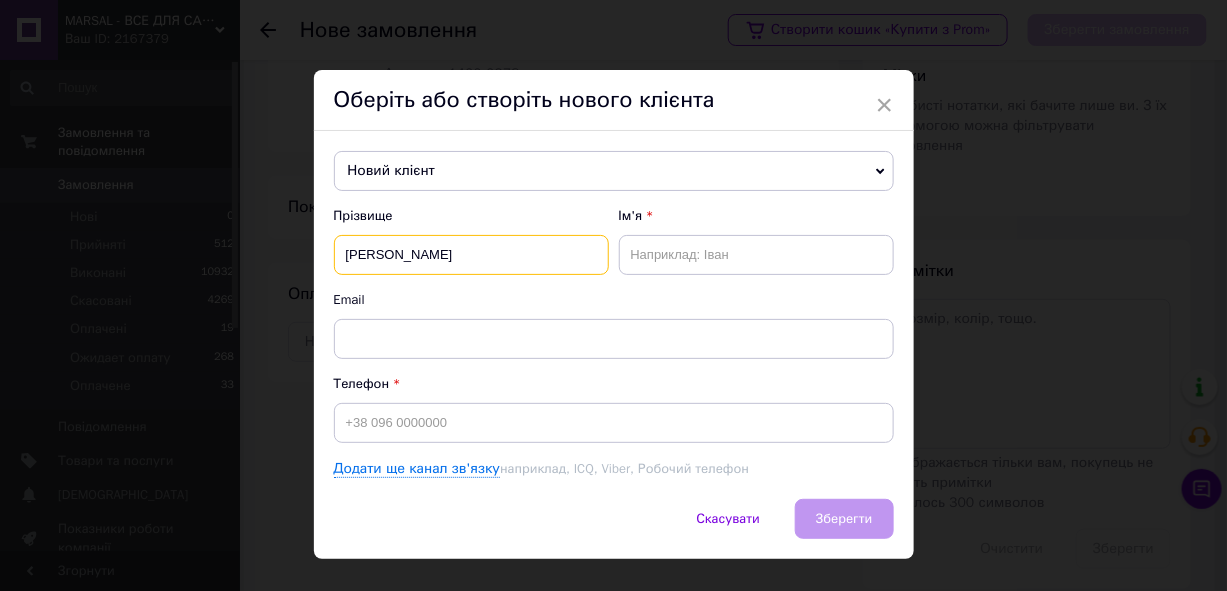 type on "[PERSON_NAME]" 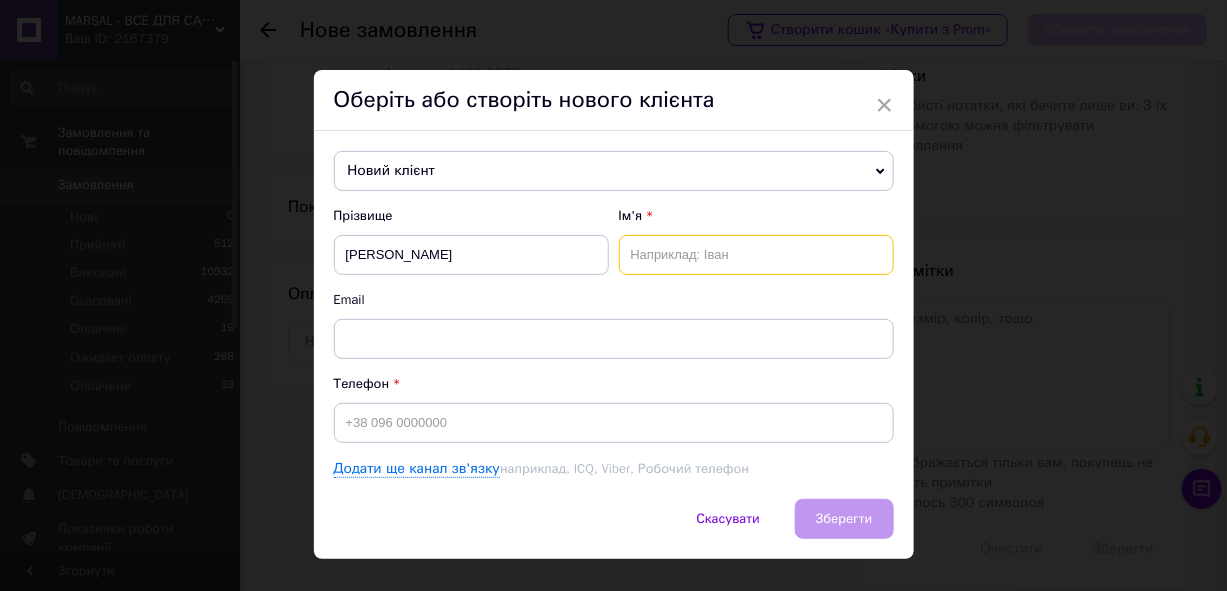 click at bounding box center (756, 255) 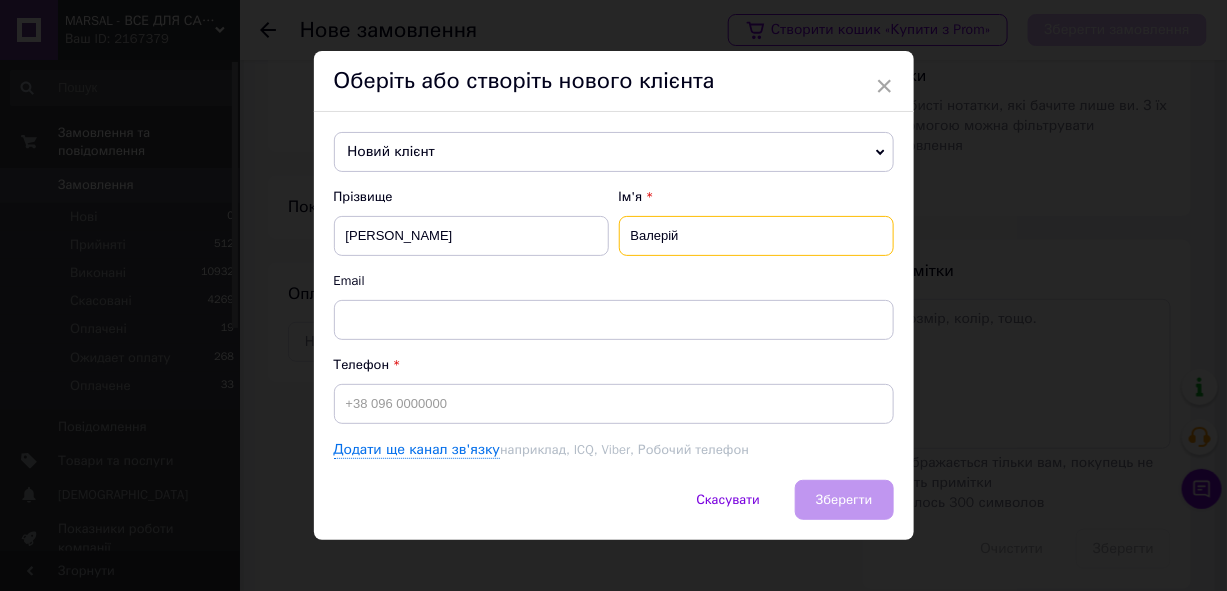 scroll, scrollTop: 33, scrollLeft: 0, axis: vertical 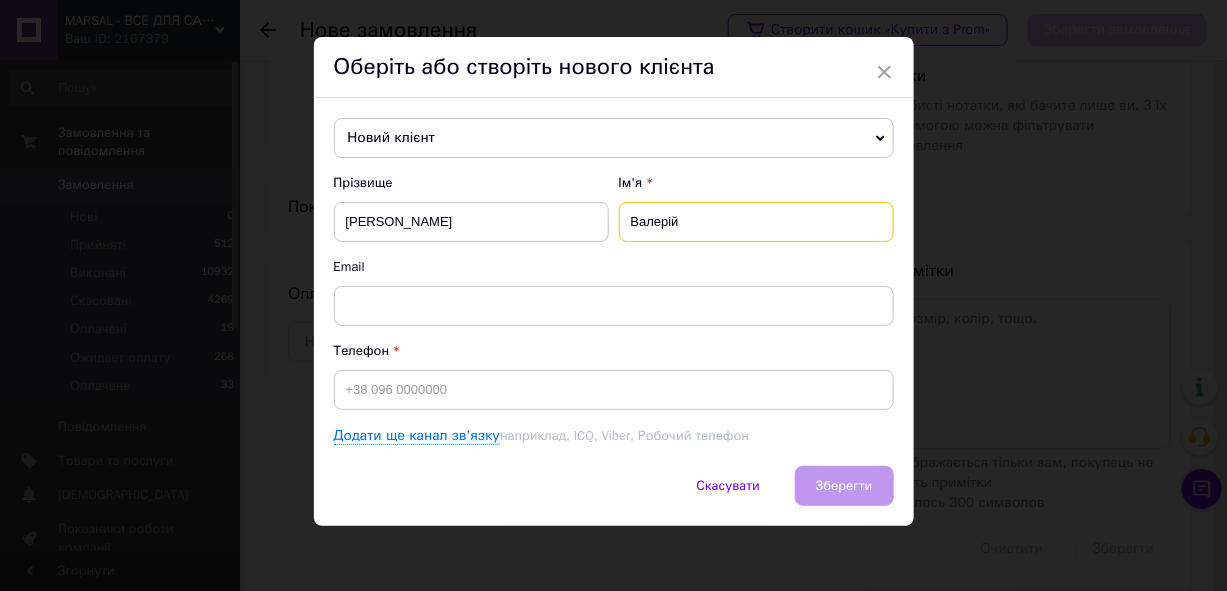 type on "Валерій" 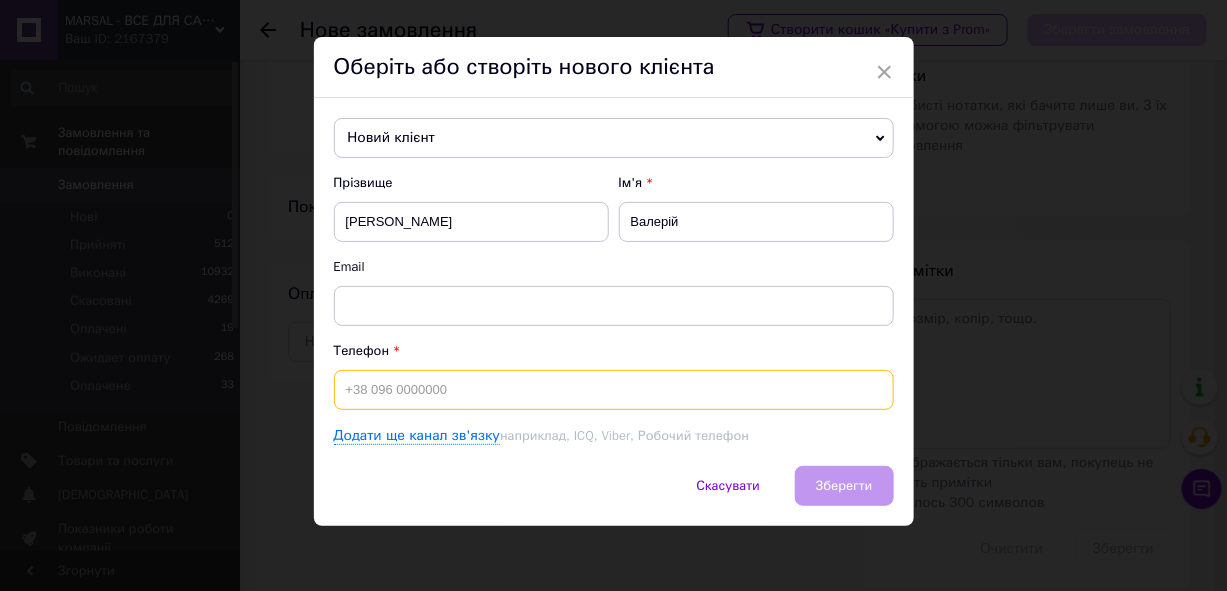 click at bounding box center (614, 390) 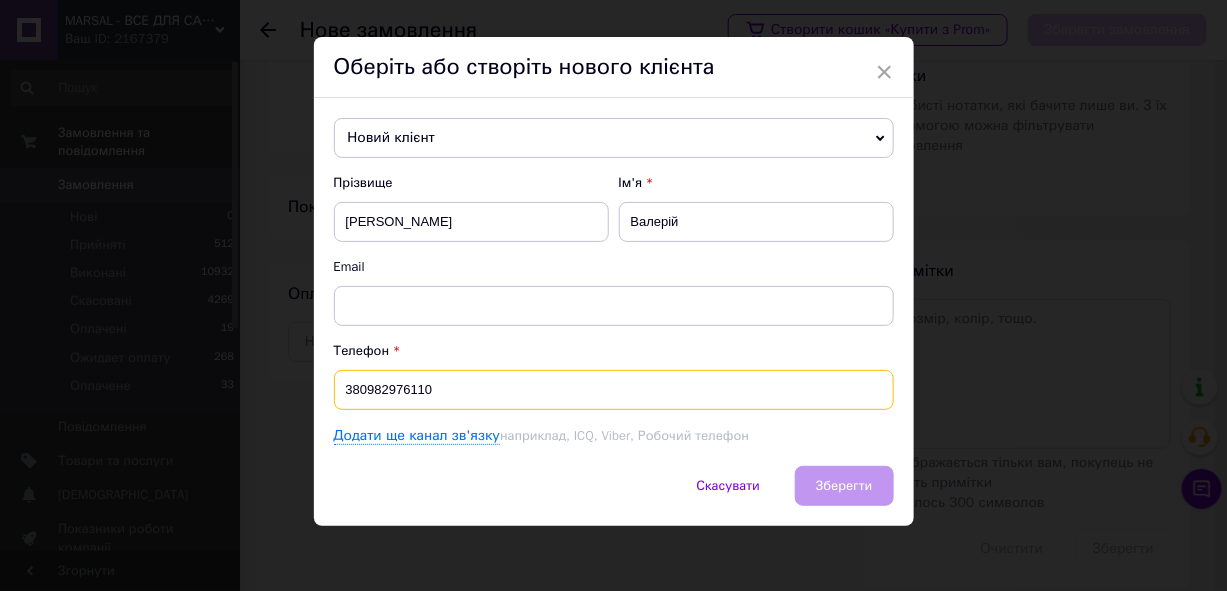 click on "380982976110" at bounding box center (614, 390) 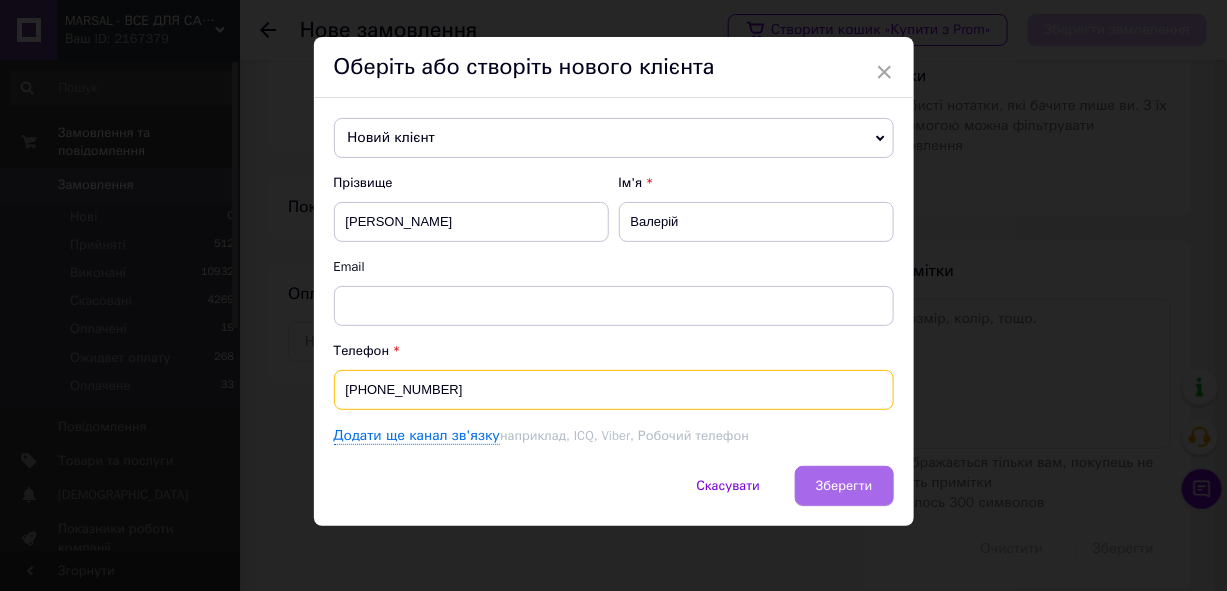 type on "[PHONE_NUMBER]" 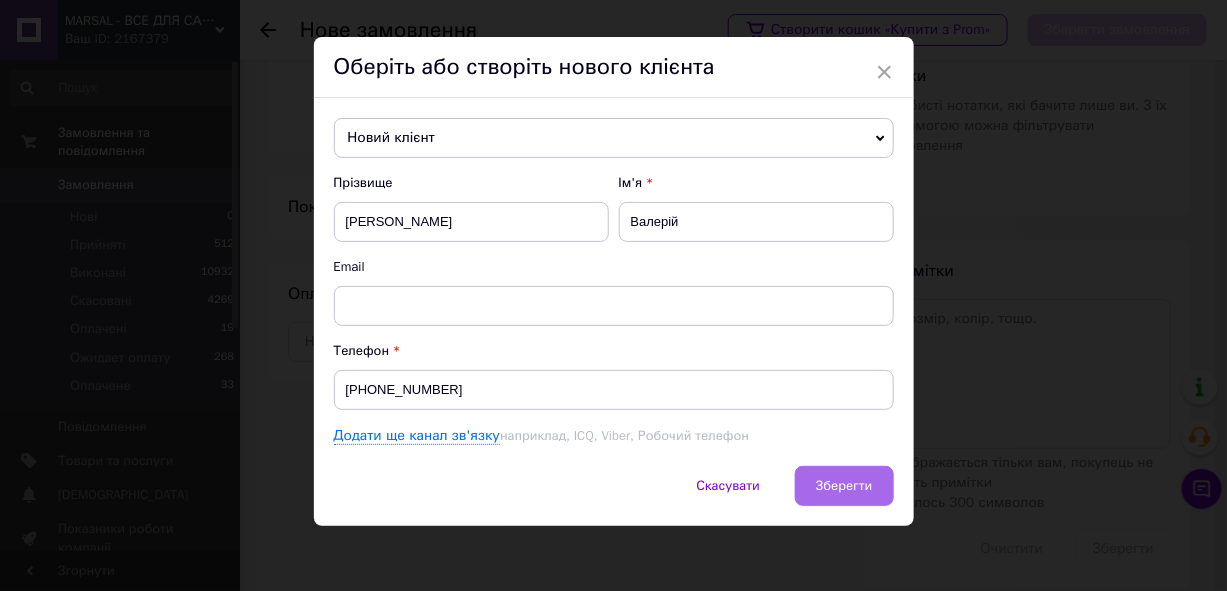 click on "Зберегти" at bounding box center [844, 485] 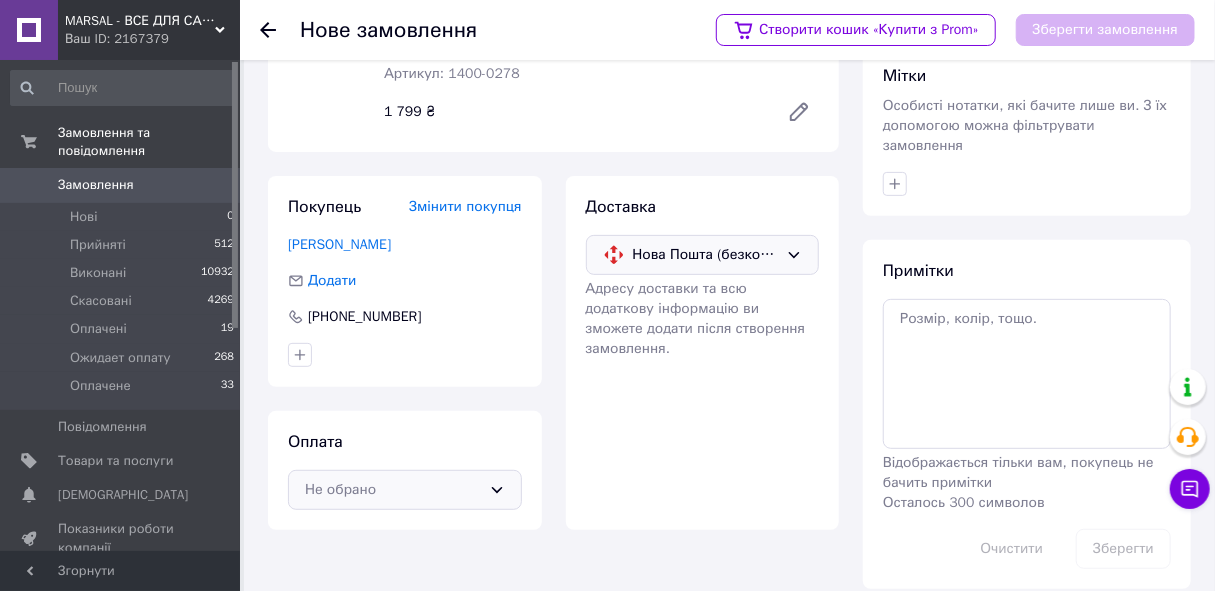 click on "Не обрано" at bounding box center [405, 490] 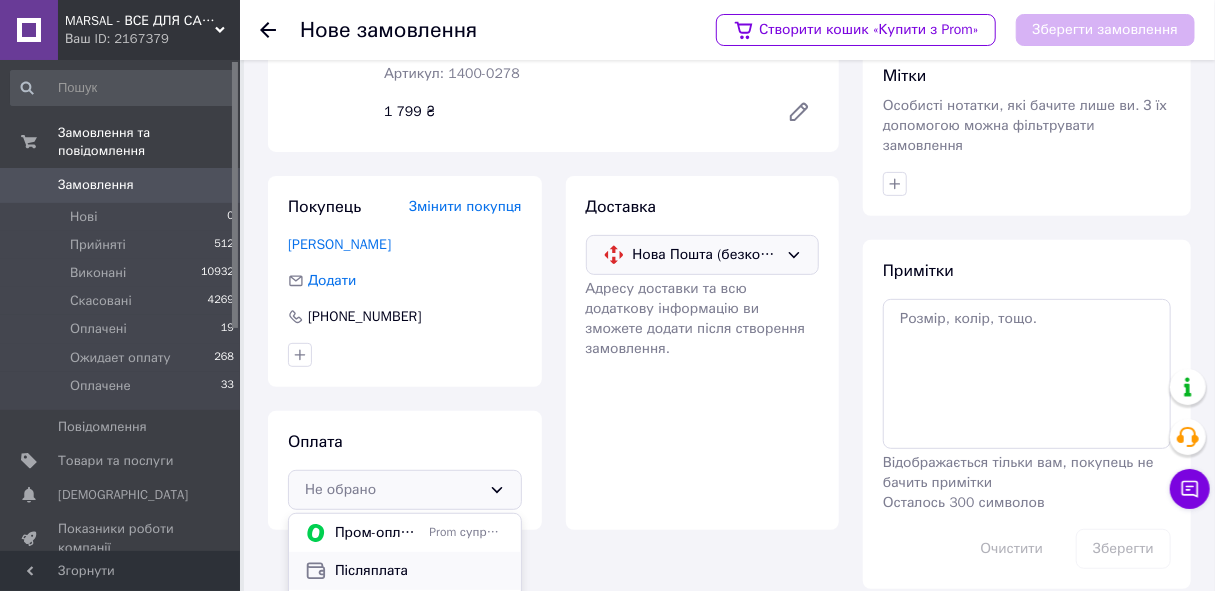 click on "Післяплата" at bounding box center [420, 571] 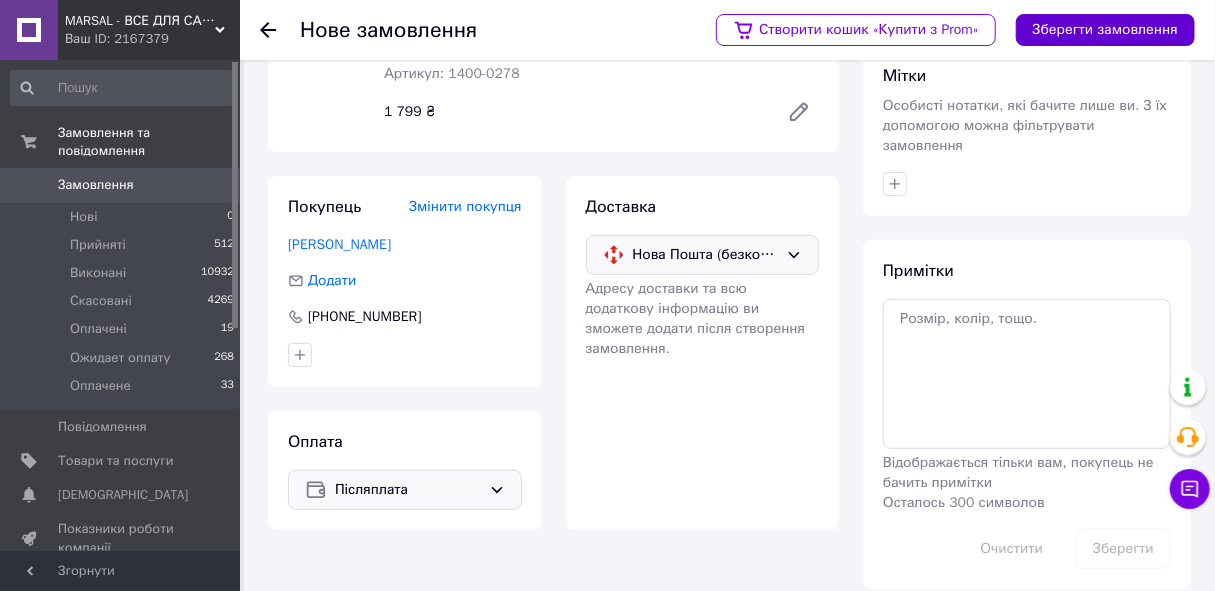 click on "Зберегти замовлення" at bounding box center (1105, 30) 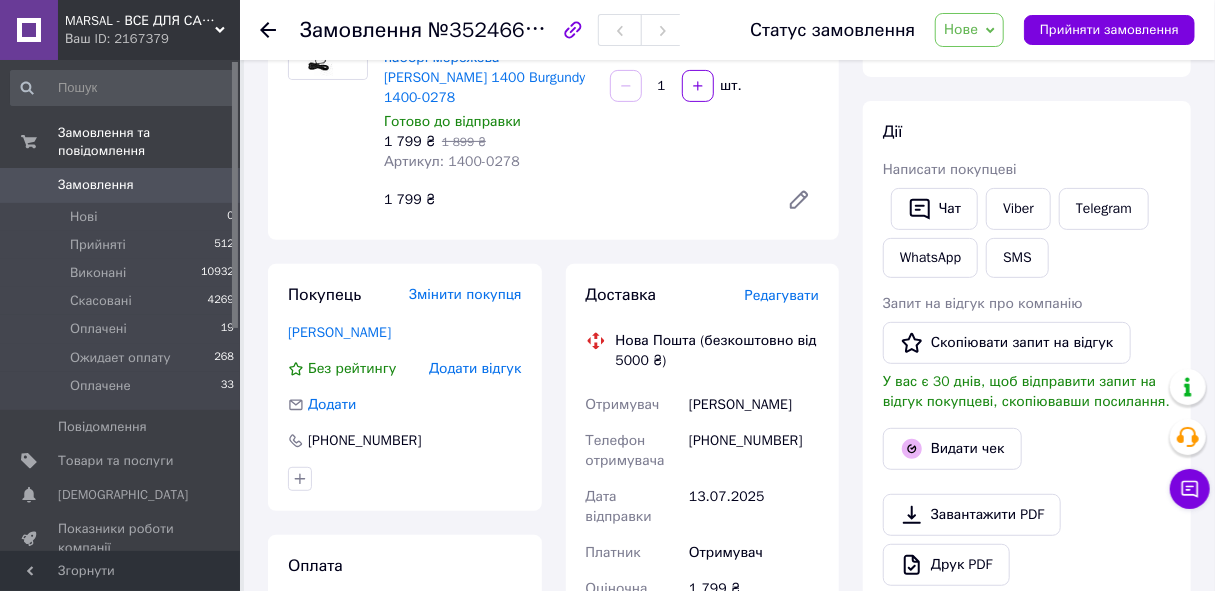 click on "Редагувати" at bounding box center (782, 295) 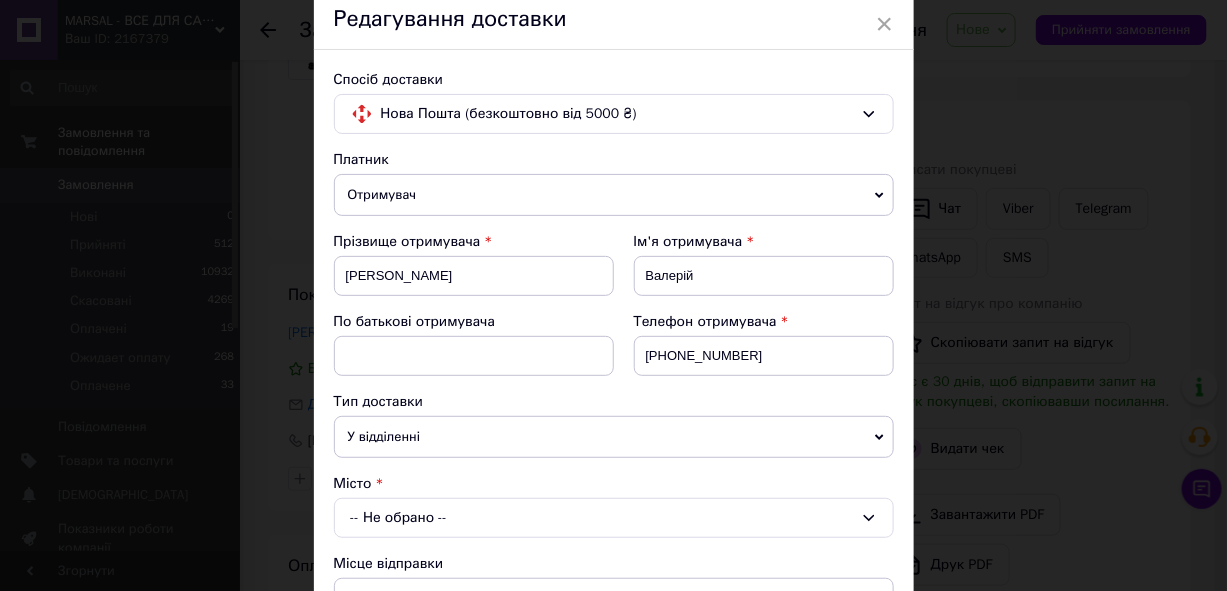 scroll, scrollTop: 240, scrollLeft: 0, axis: vertical 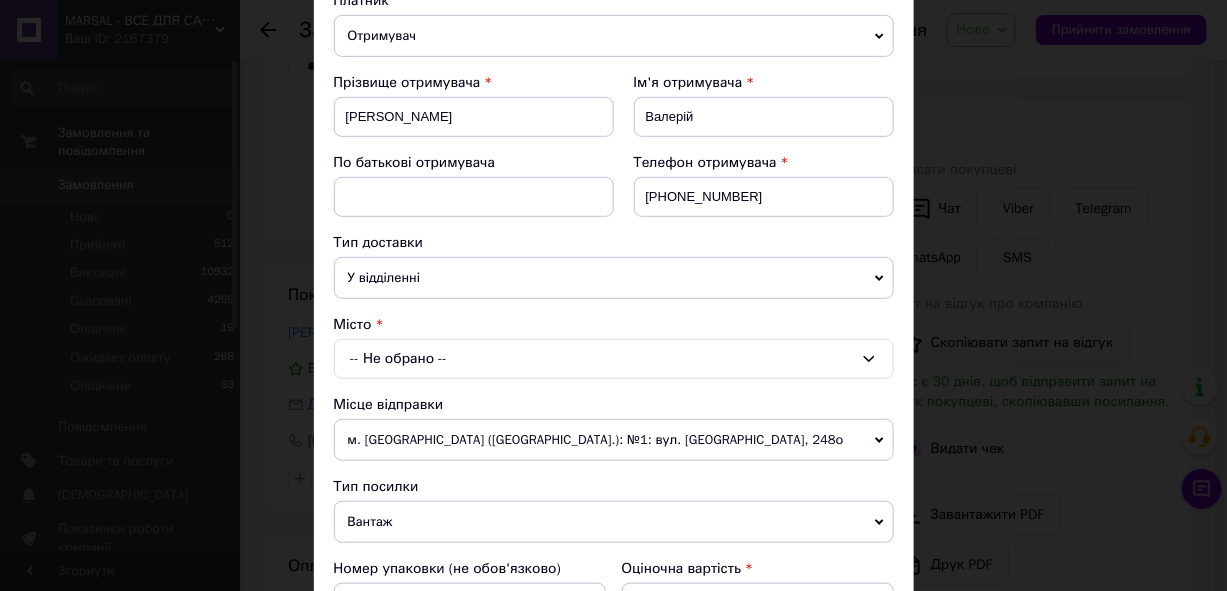click on "-- Не обрано --" at bounding box center (614, 359) 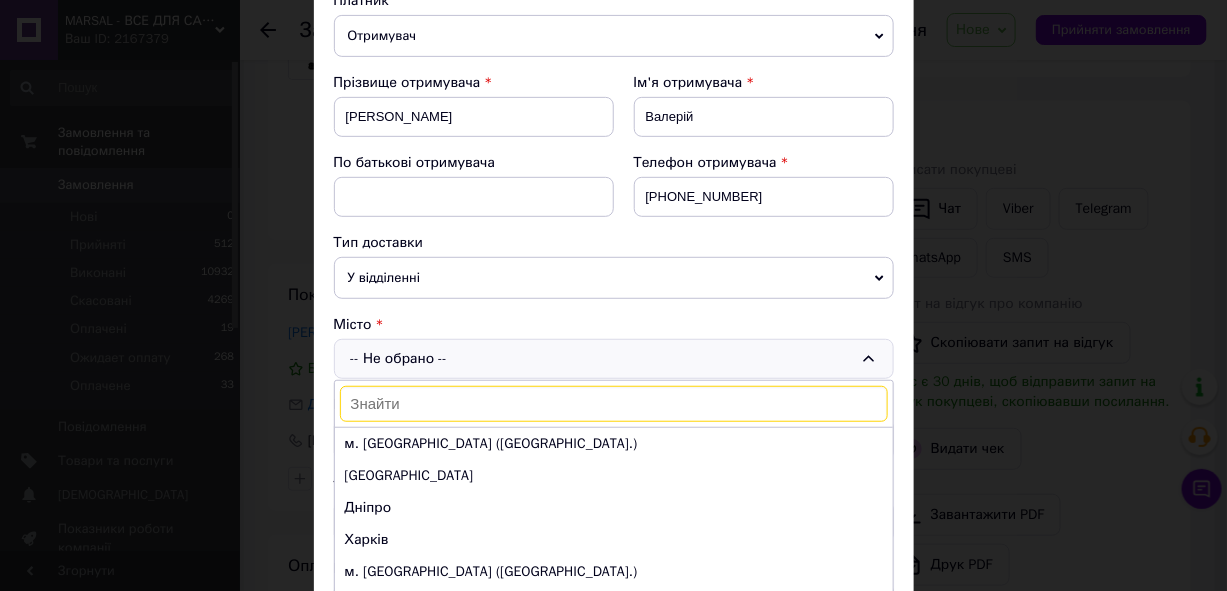 click at bounding box center [614, 404] 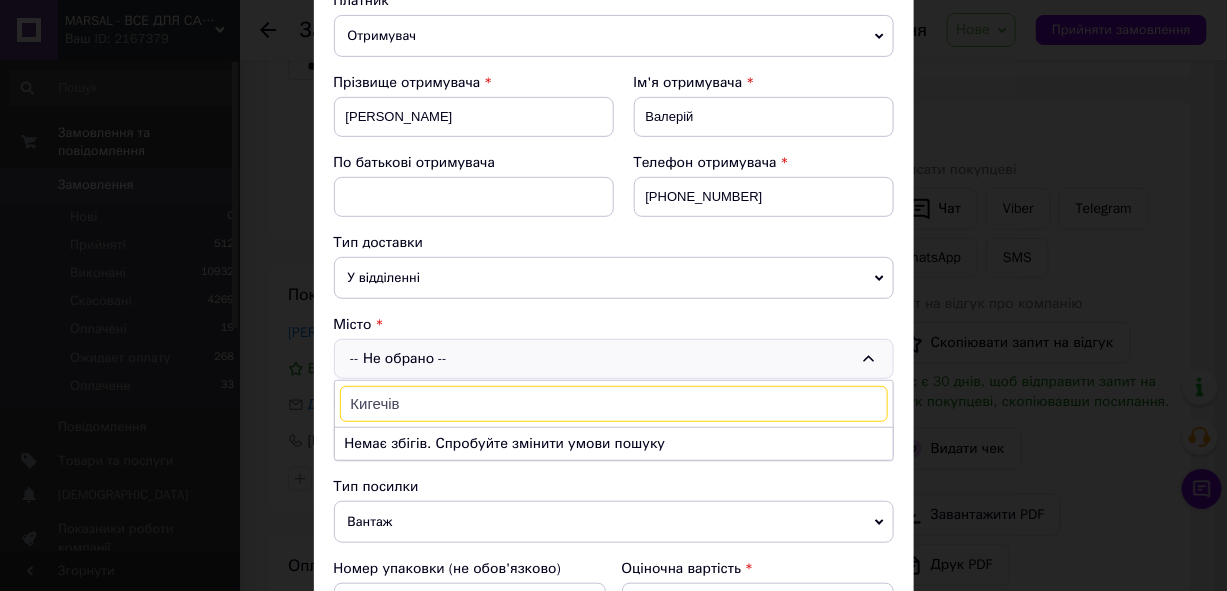 click on "Кигечів" at bounding box center [614, 404] 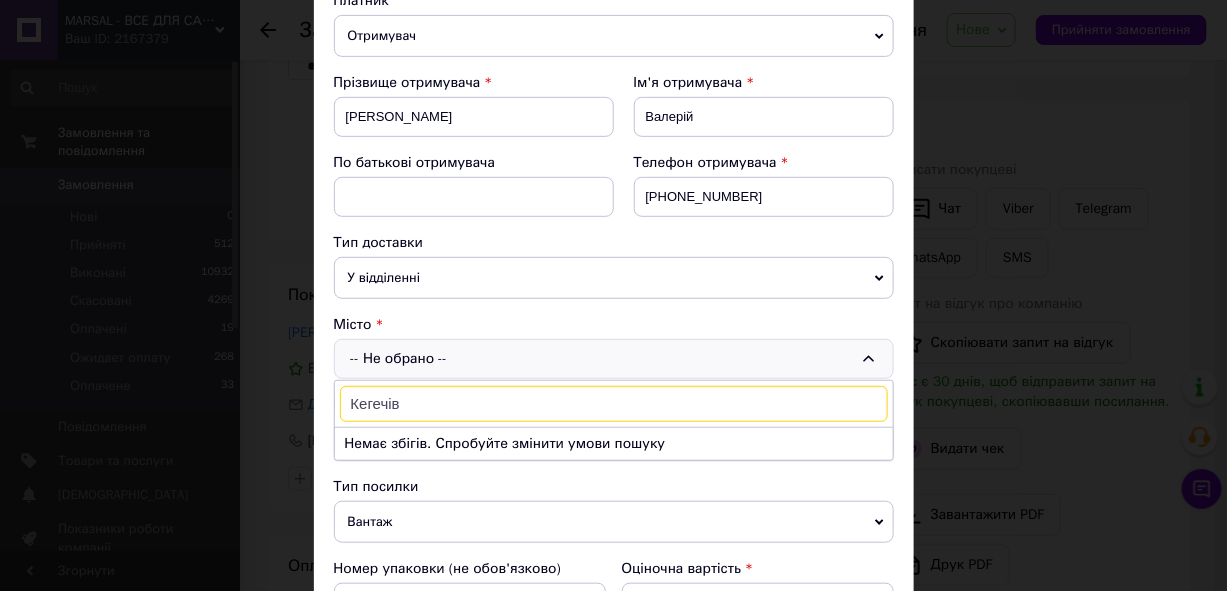 click on "Кегечів" at bounding box center [614, 404] 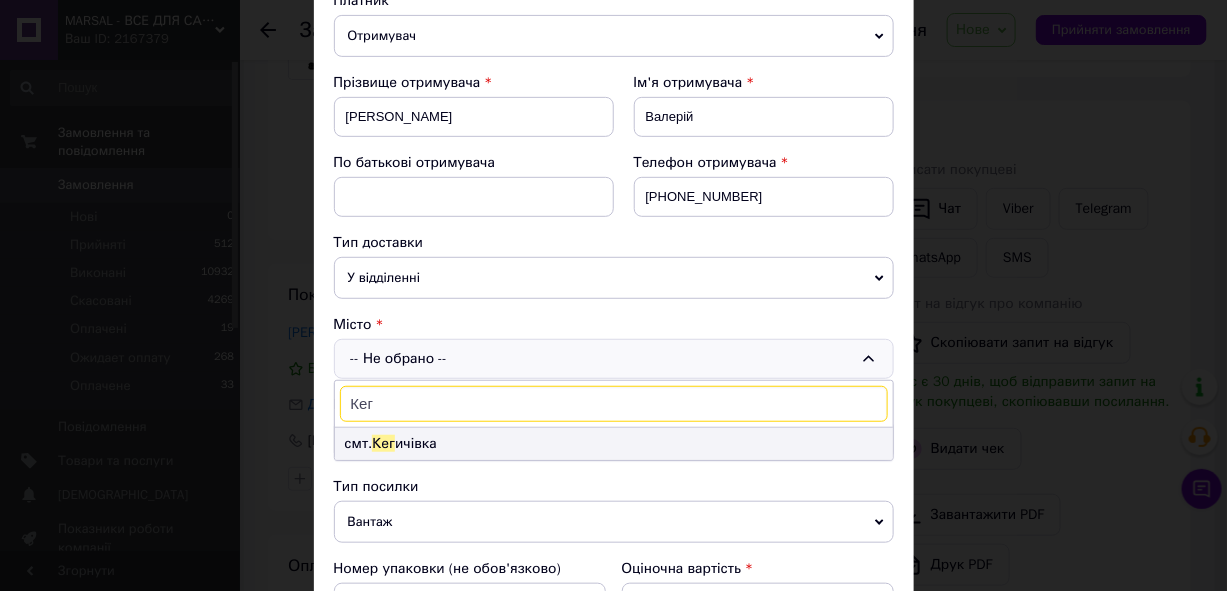 type on "Кег" 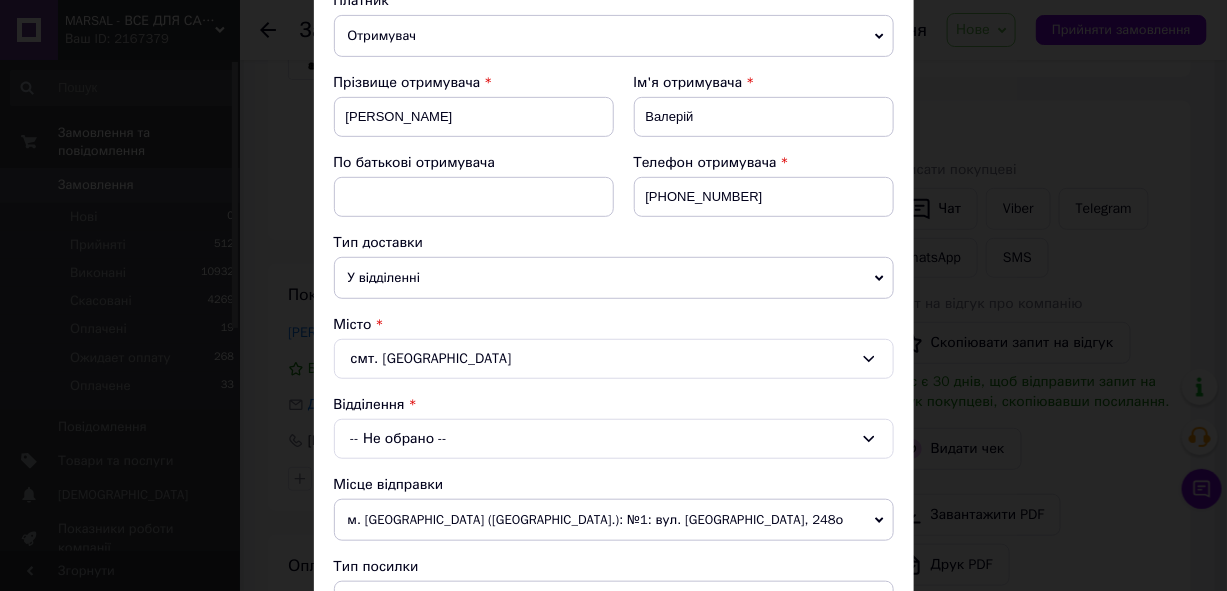 click on "-- Не обрано --" at bounding box center (614, 439) 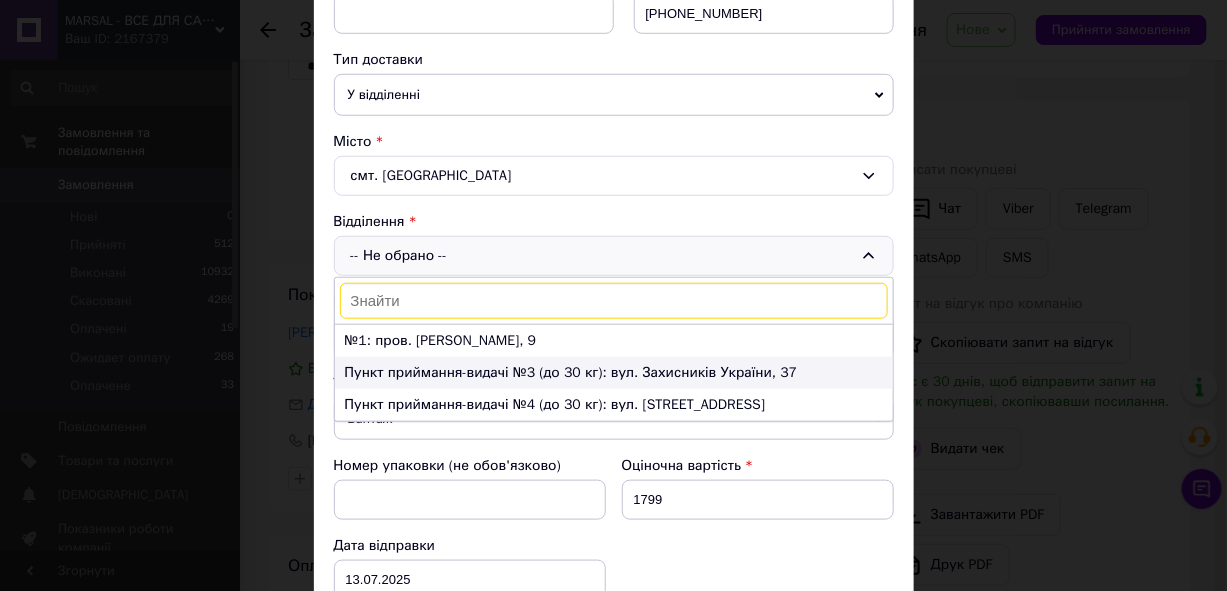 scroll, scrollTop: 480, scrollLeft: 0, axis: vertical 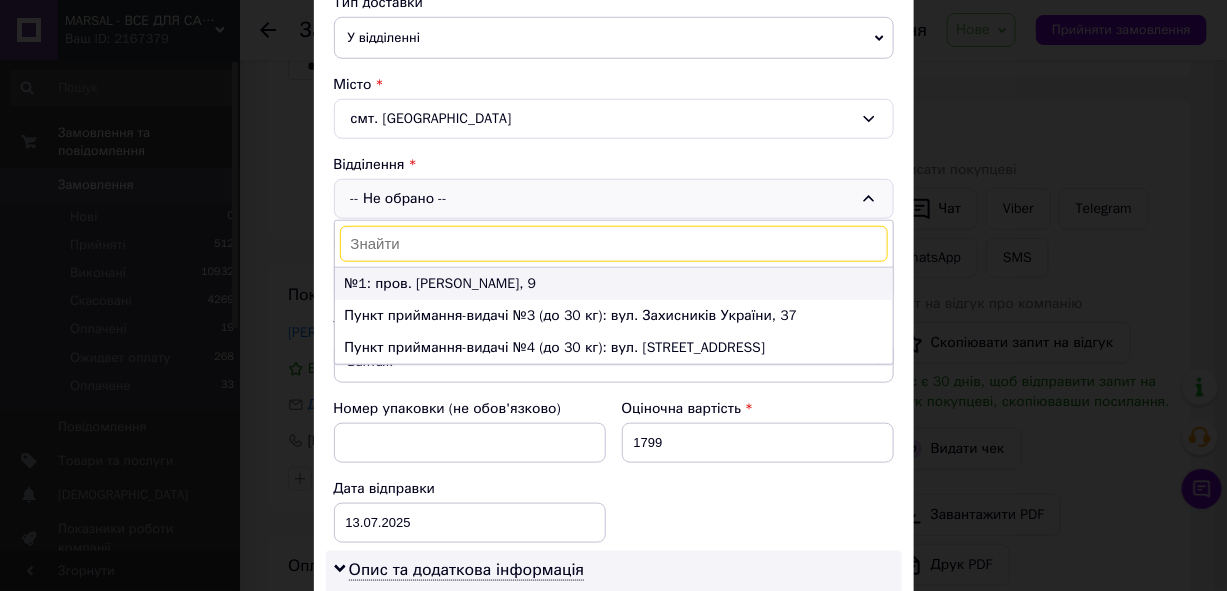 click on "№1: пров. [PERSON_NAME], 9" at bounding box center (614, 284) 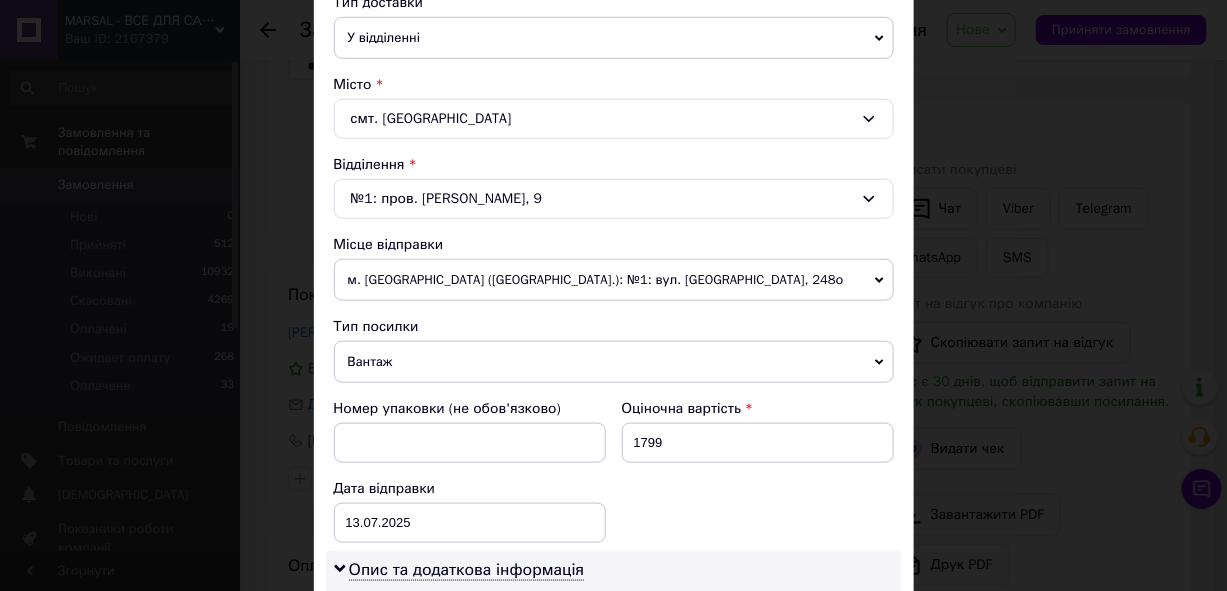 click on "№1: пров. [PERSON_NAME], 9" at bounding box center (614, 199) 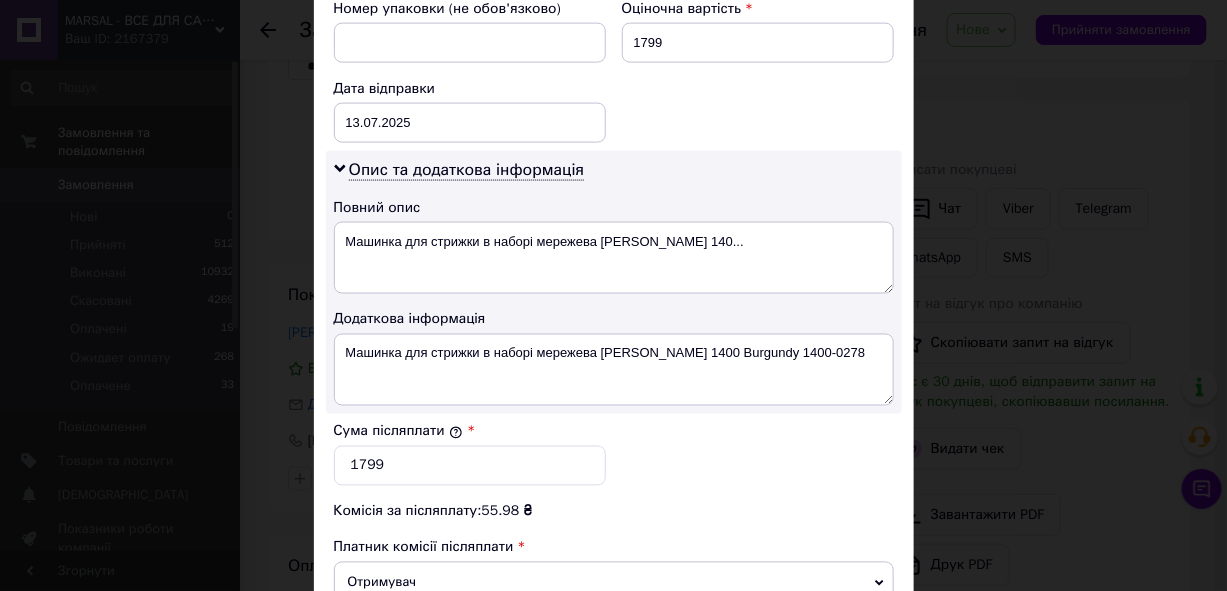 scroll, scrollTop: 640, scrollLeft: 0, axis: vertical 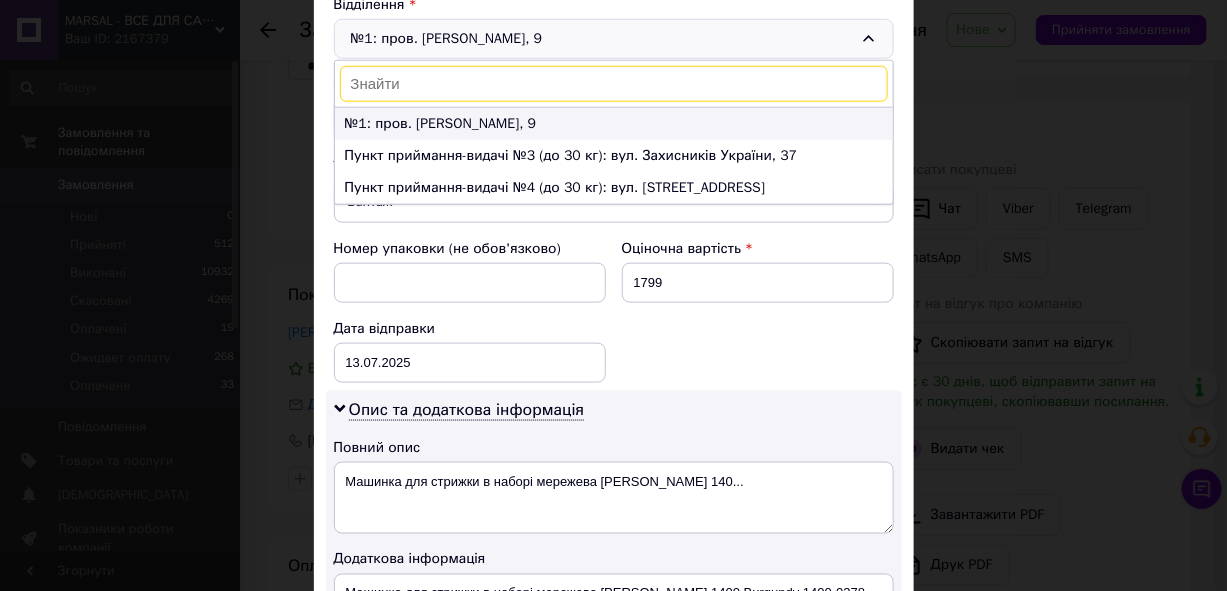 click on "№1: пров. [PERSON_NAME], 9" at bounding box center (441, 123) 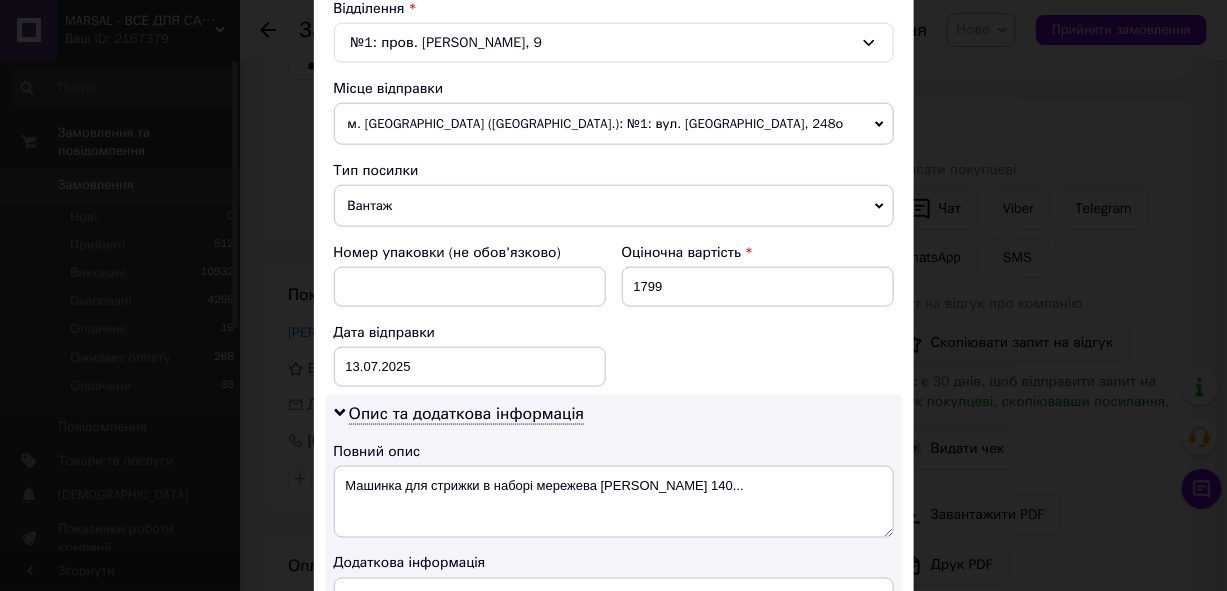 scroll, scrollTop: 640, scrollLeft: 0, axis: vertical 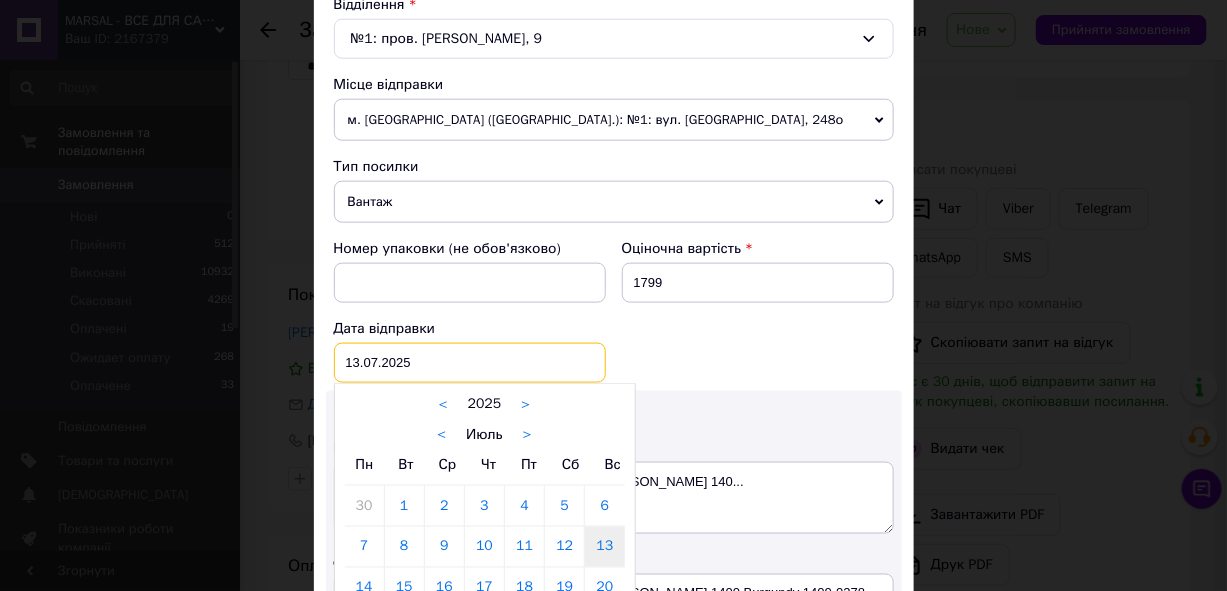 click on "[DATE] < 2025 > < Июль > Пн Вт Ср Чт Пт Сб Вс 30 1 2 3 4 5 6 7 8 9 10 11 12 13 14 15 16 17 18 19 20 21 22 23 24 25 26 27 28 29 30 31 1 2 3 4 5 6 7 8 9 10" at bounding box center [470, 363] 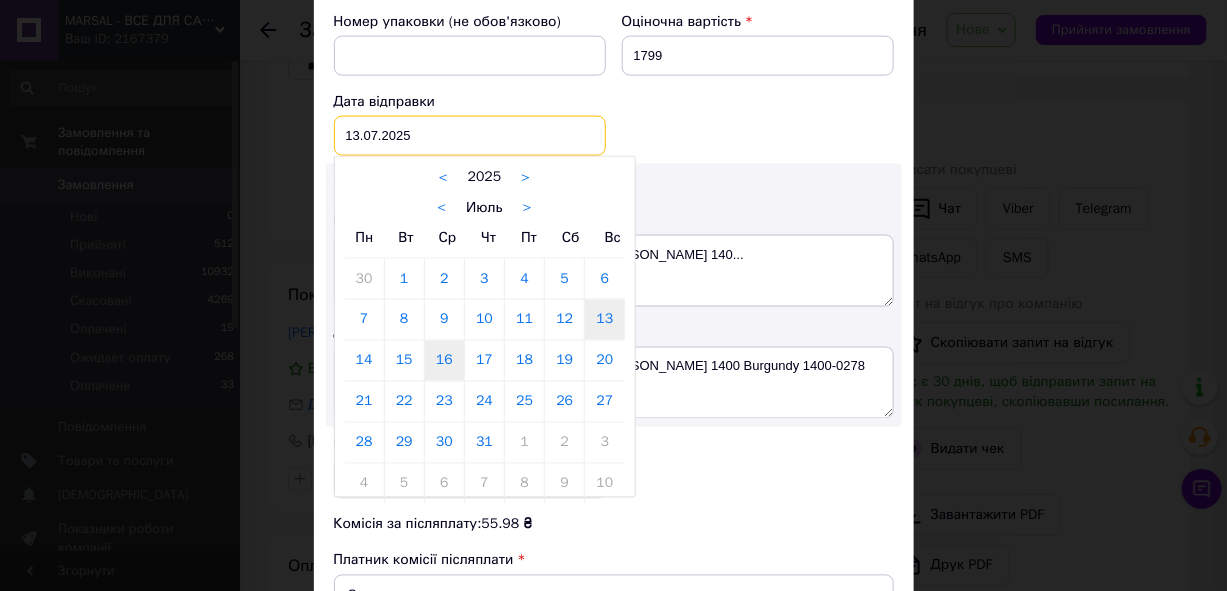 scroll, scrollTop: 880, scrollLeft: 0, axis: vertical 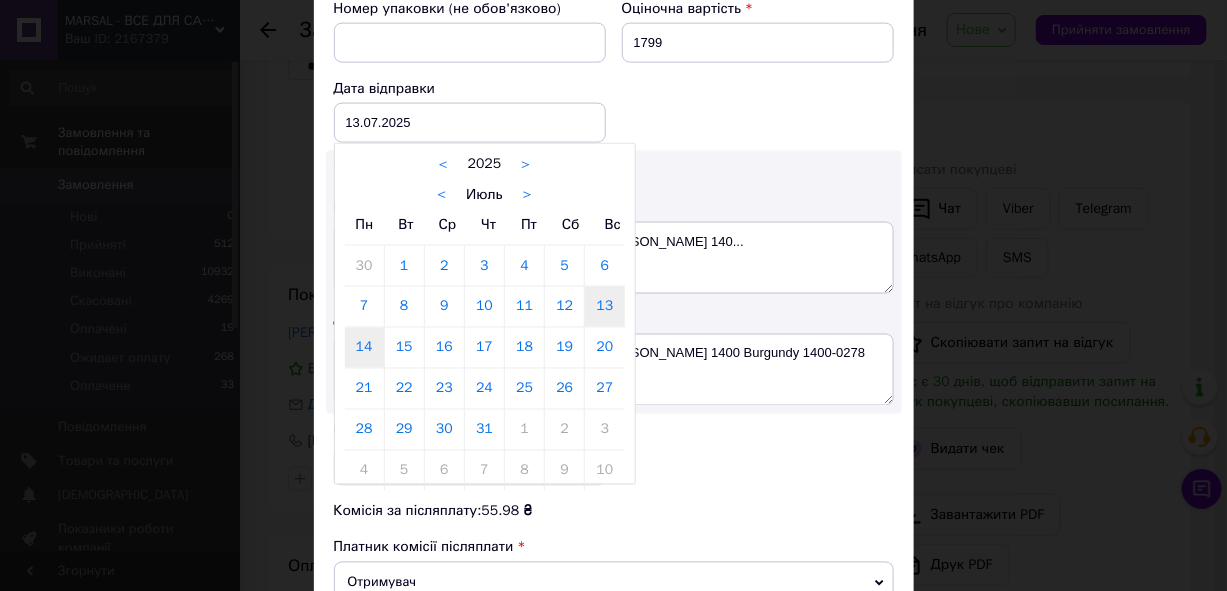 click on "14" at bounding box center (364, 348) 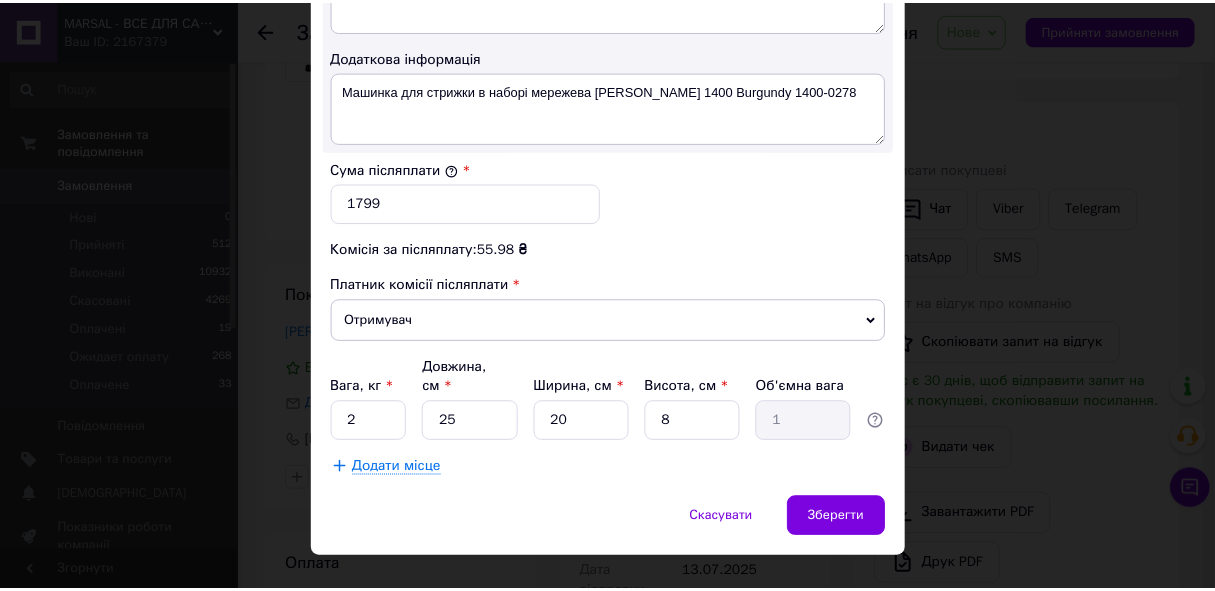scroll, scrollTop: 1146, scrollLeft: 0, axis: vertical 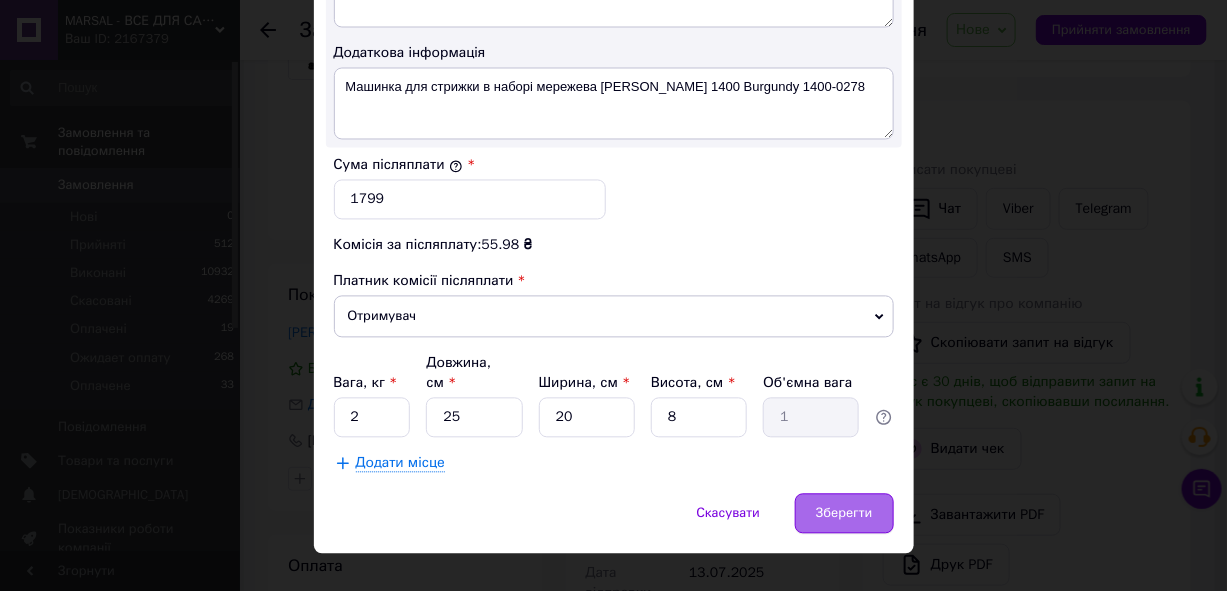 click on "Зберегти" at bounding box center (844, 514) 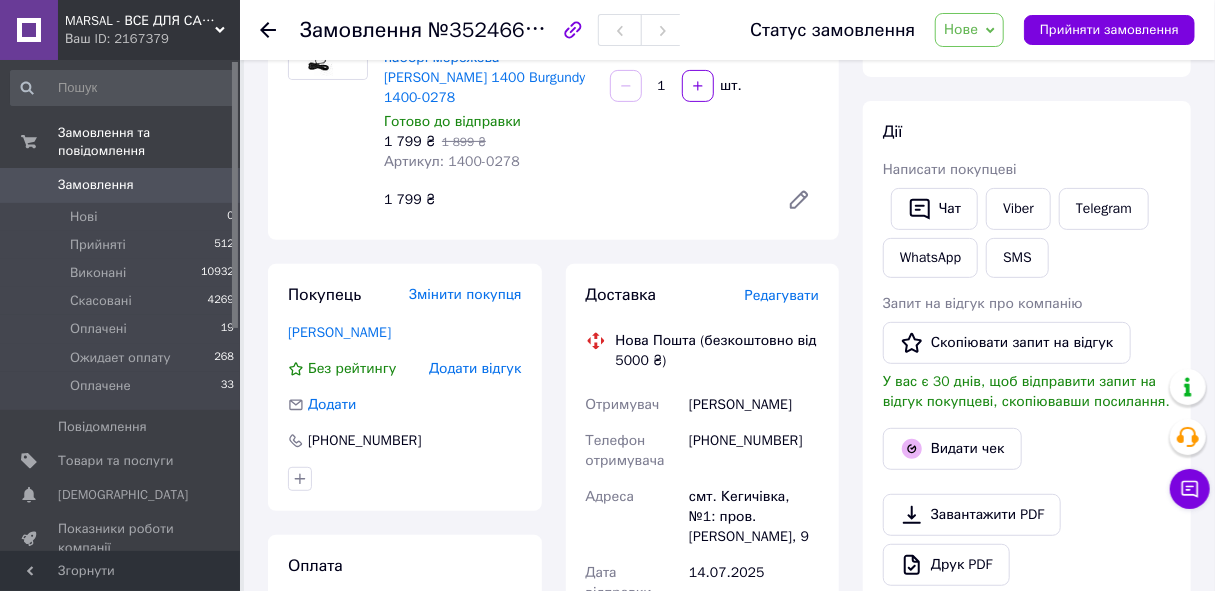 click on "Нове" at bounding box center (969, 30) 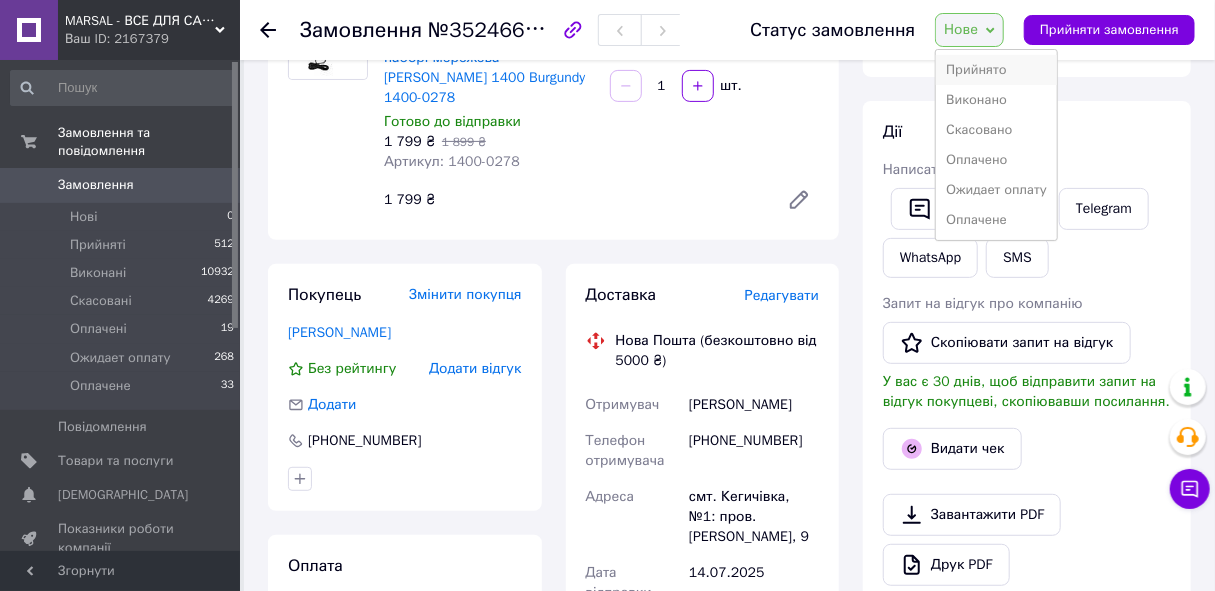 click on "Прийнято" at bounding box center [996, 70] 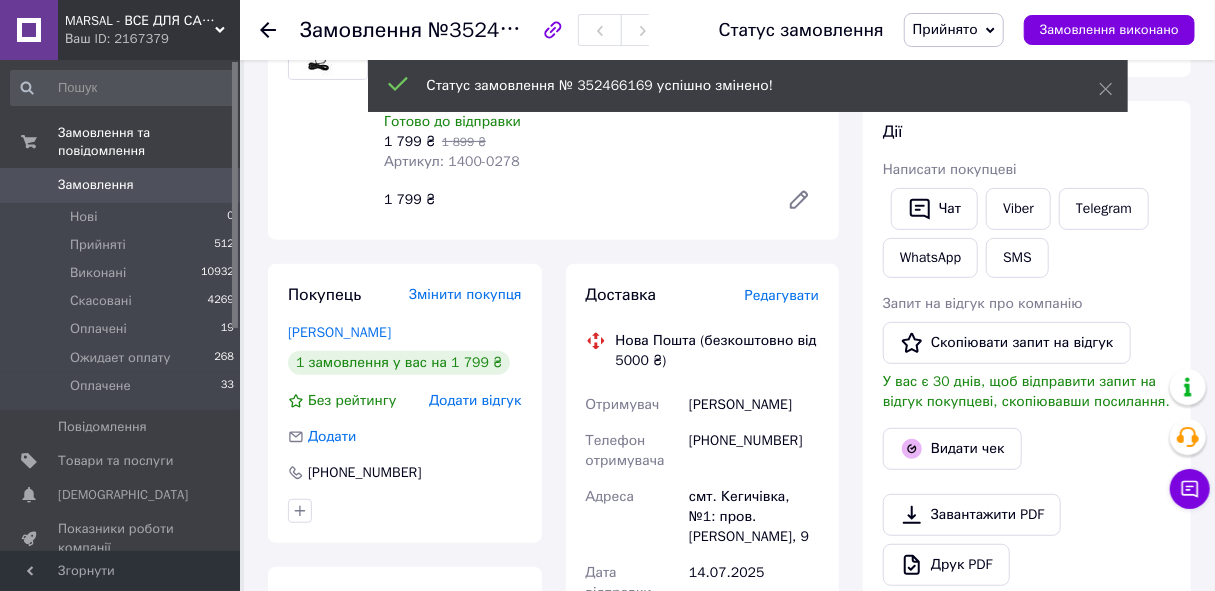 click on "Viber" at bounding box center [1018, 209] 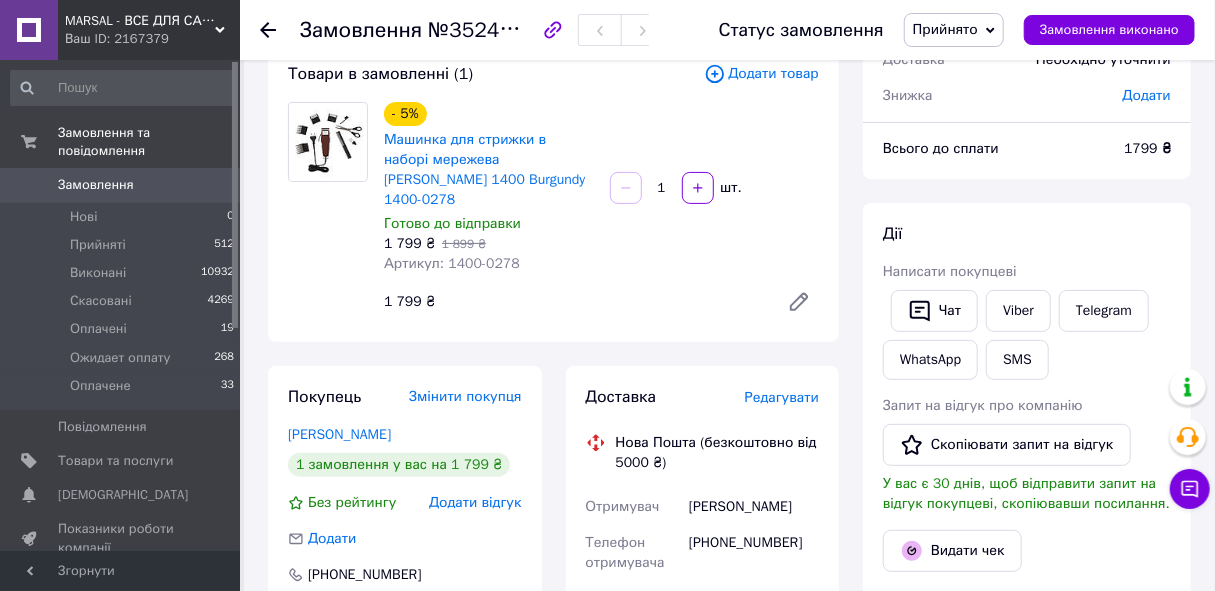 scroll, scrollTop: 0, scrollLeft: 0, axis: both 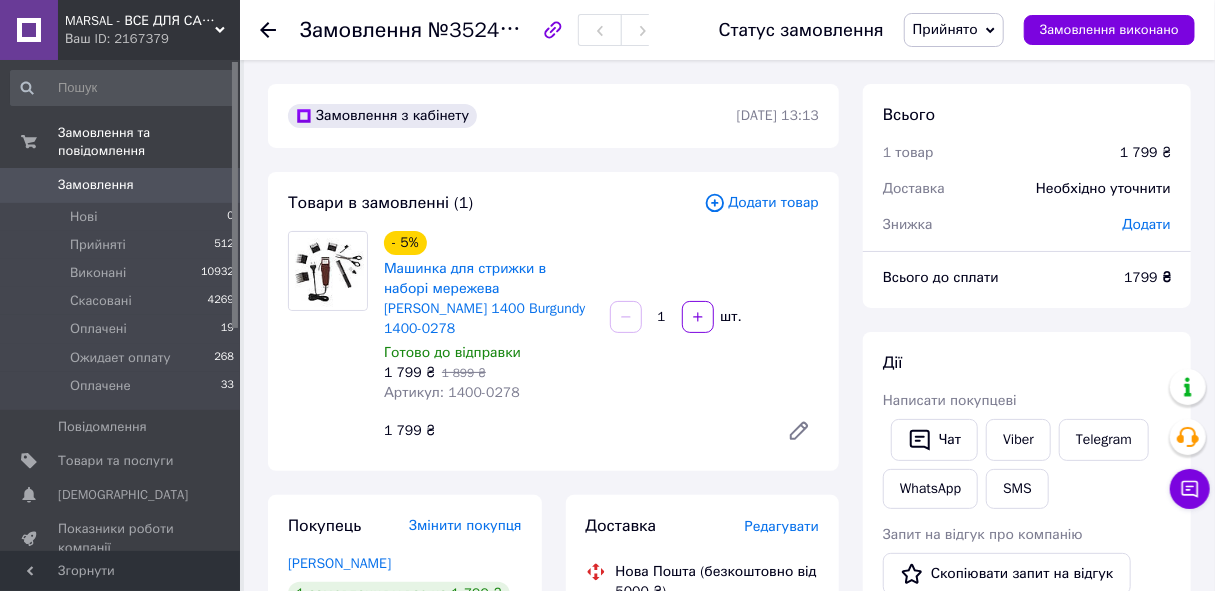 click at bounding box center (268, 30) 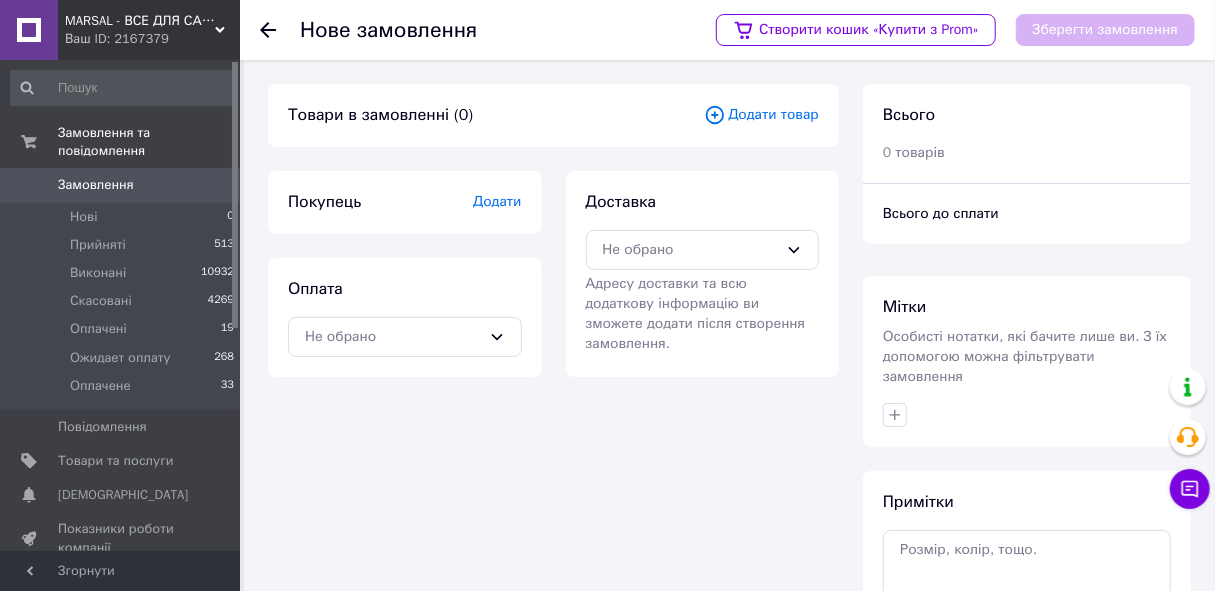 click 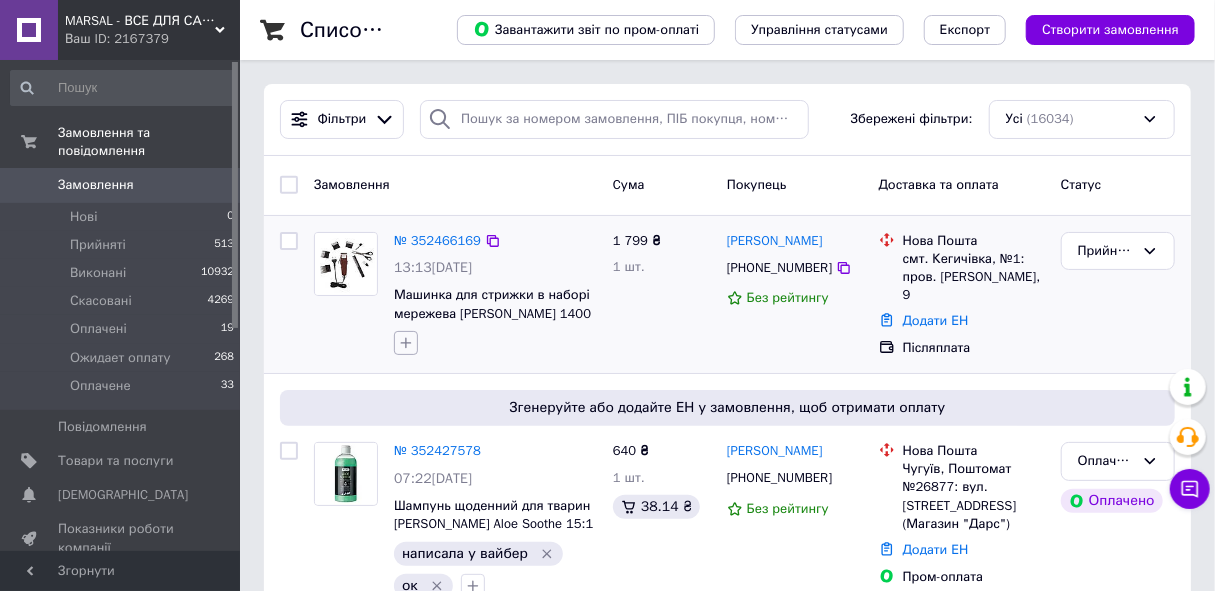 click 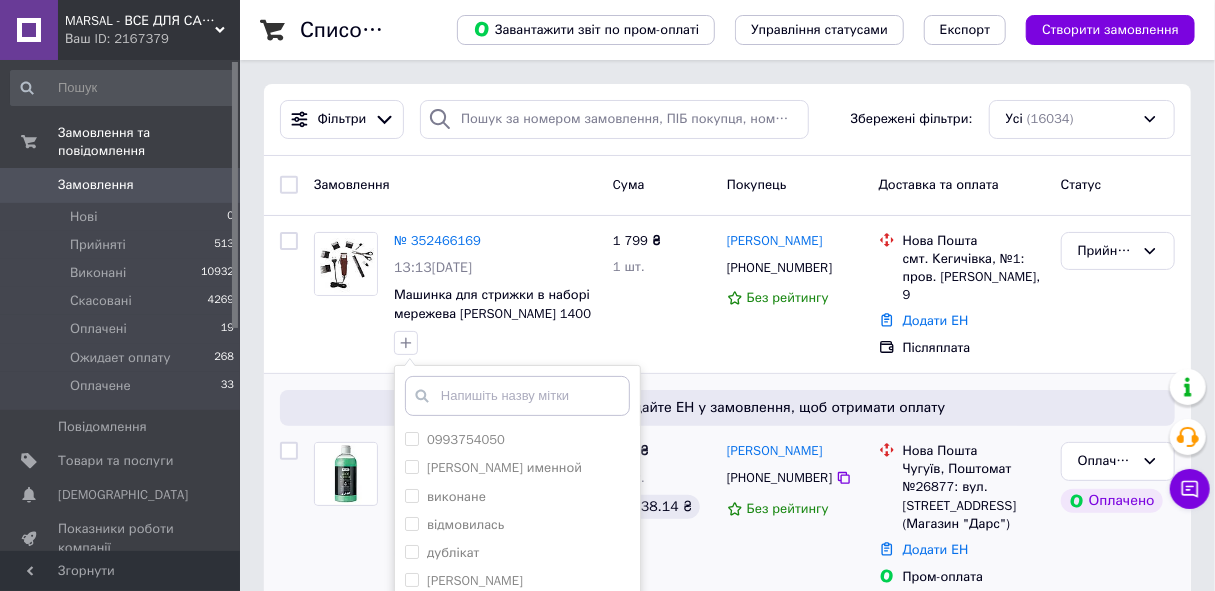scroll, scrollTop: 240, scrollLeft: 0, axis: vertical 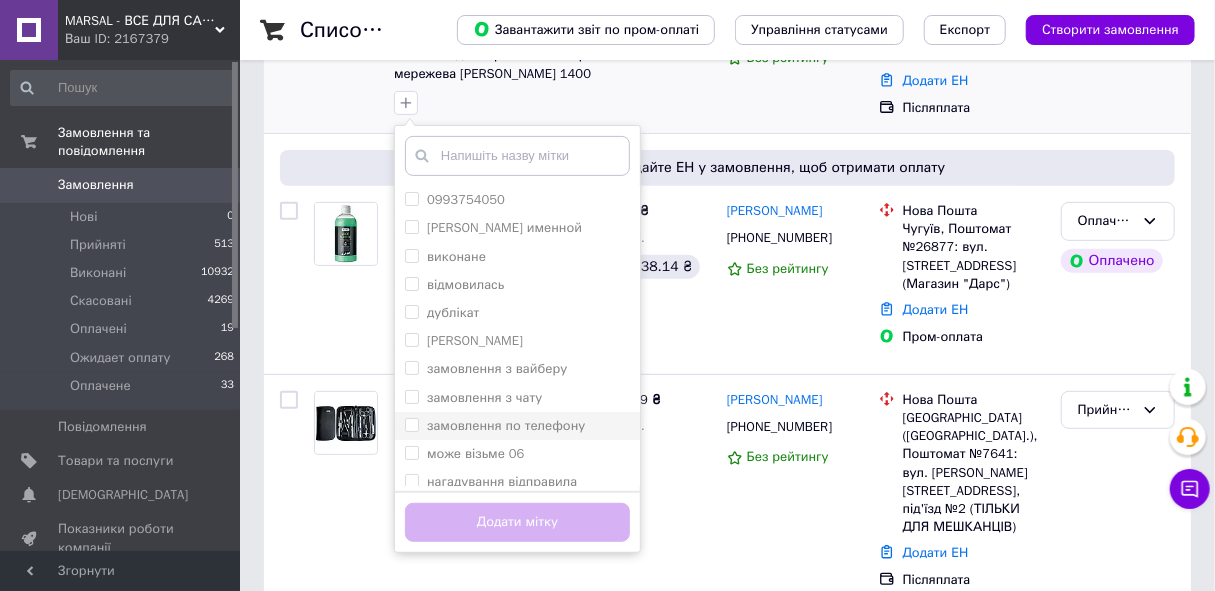 click on "замовлення по телефону" at bounding box center [411, 424] 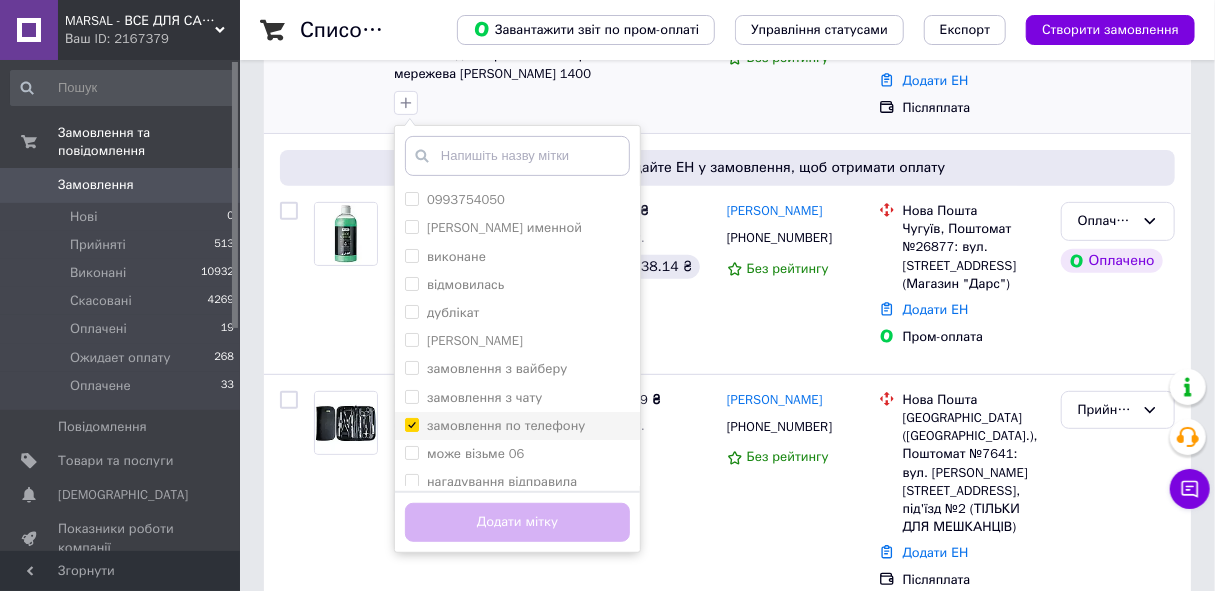 checkbox on "true" 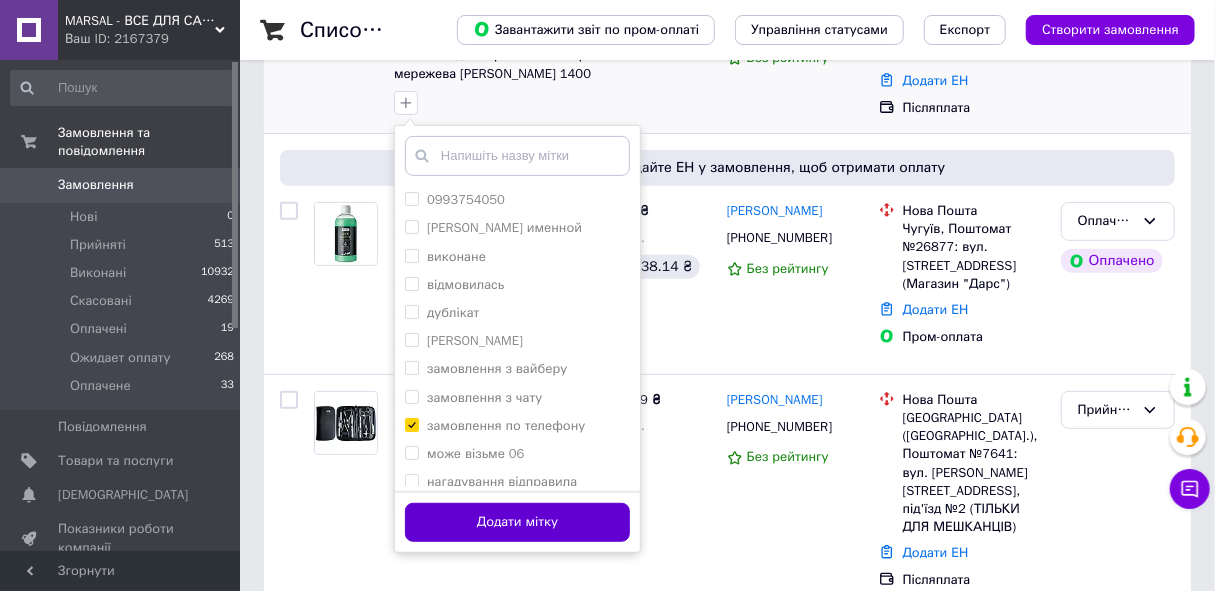 click on "Додати мітку" at bounding box center [517, 522] 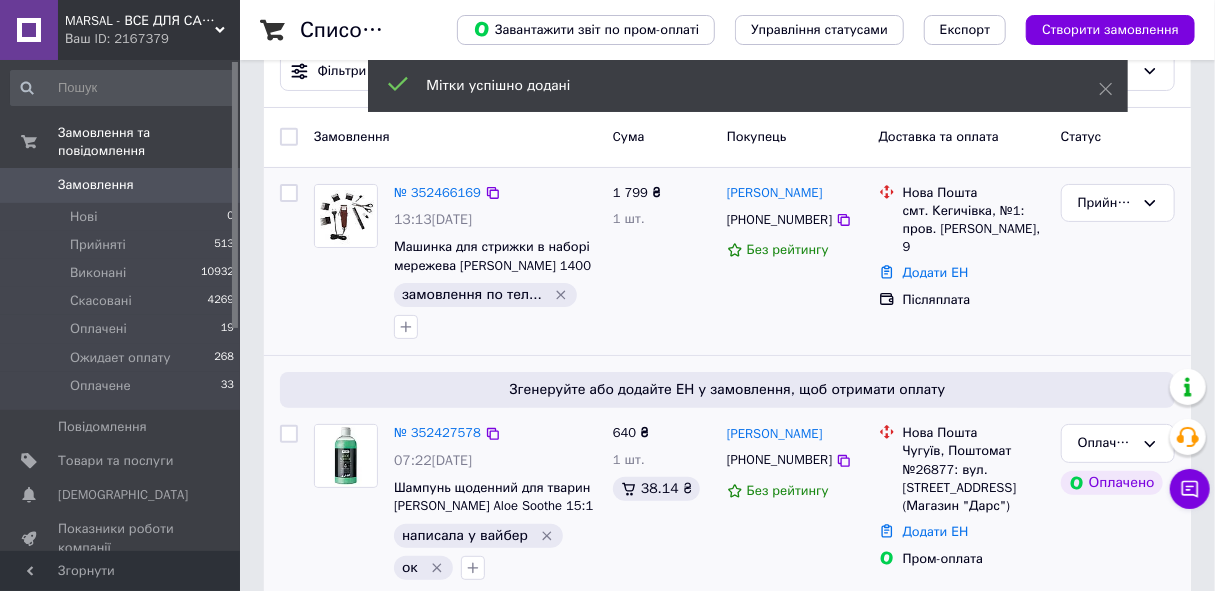 scroll, scrollTop: 0, scrollLeft: 0, axis: both 